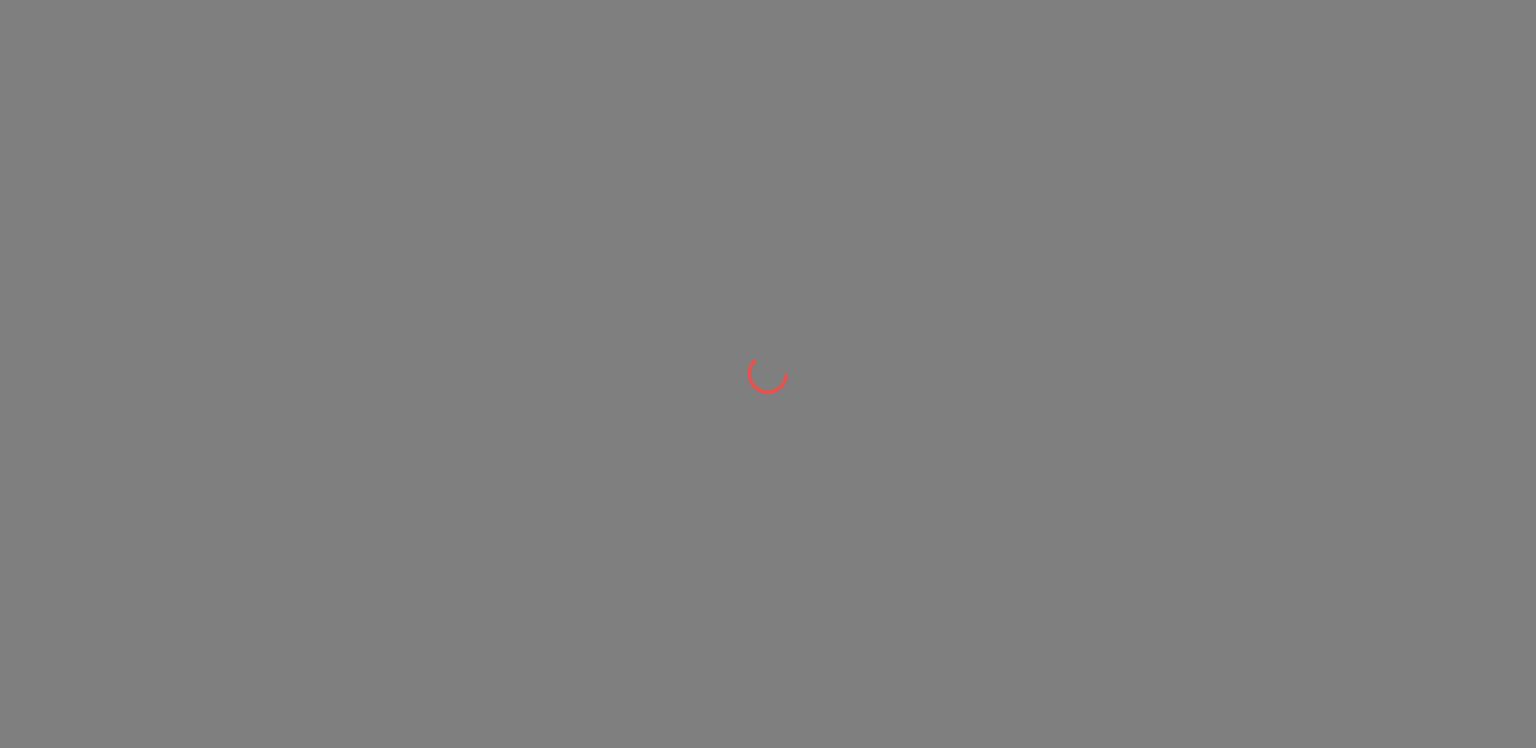 scroll, scrollTop: 0, scrollLeft: 0, axis: both 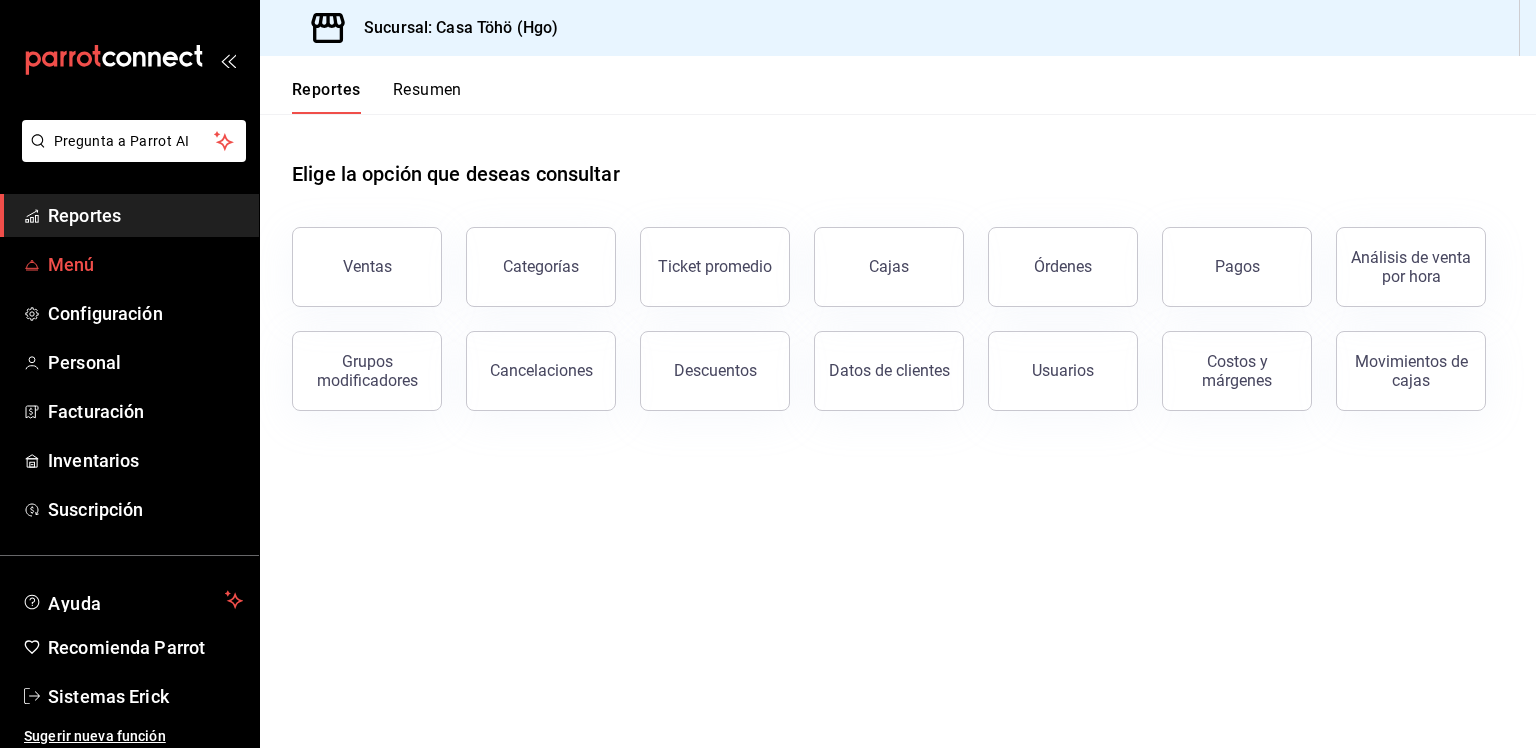 click on "Menú" at bounding box center [145, 264] 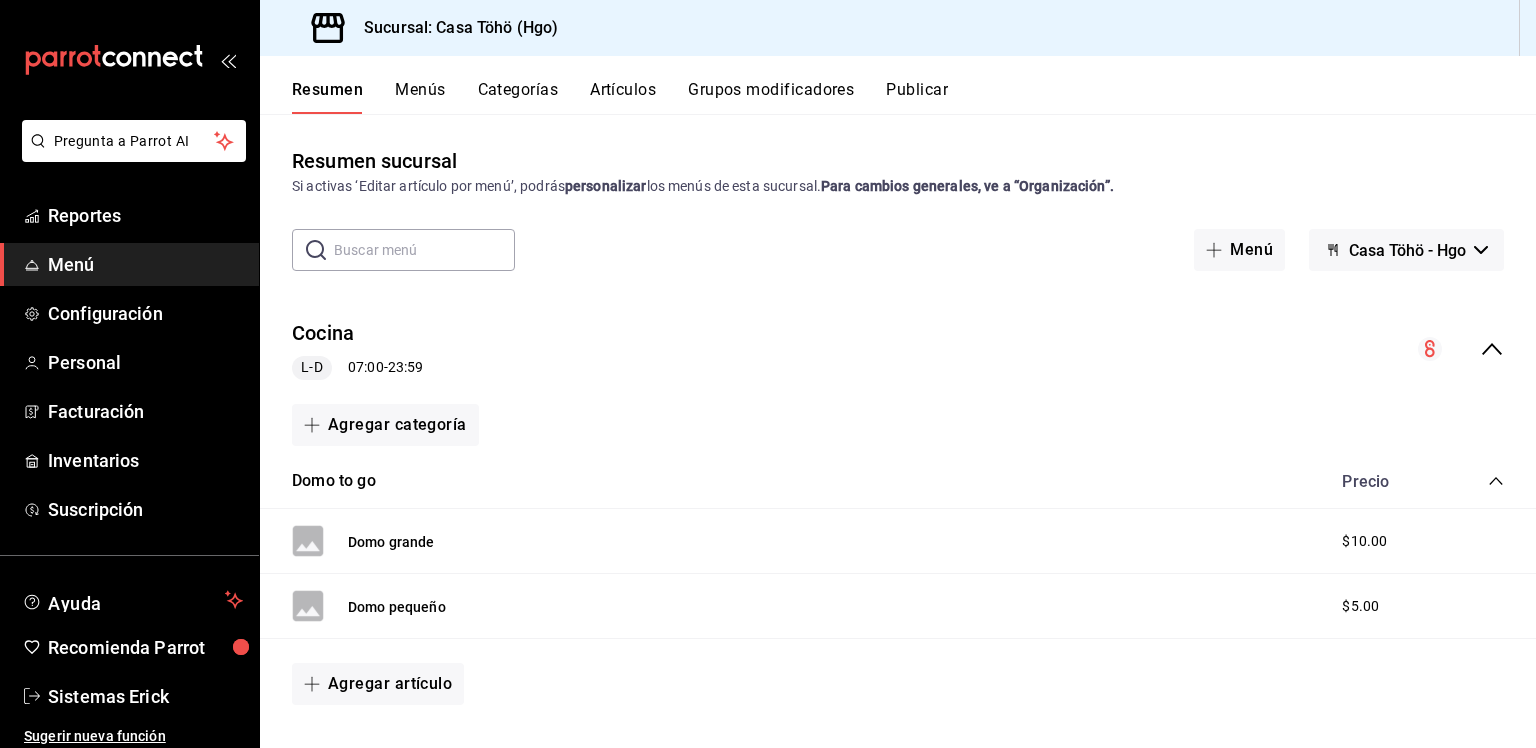 click at bounding box center [424, 250] 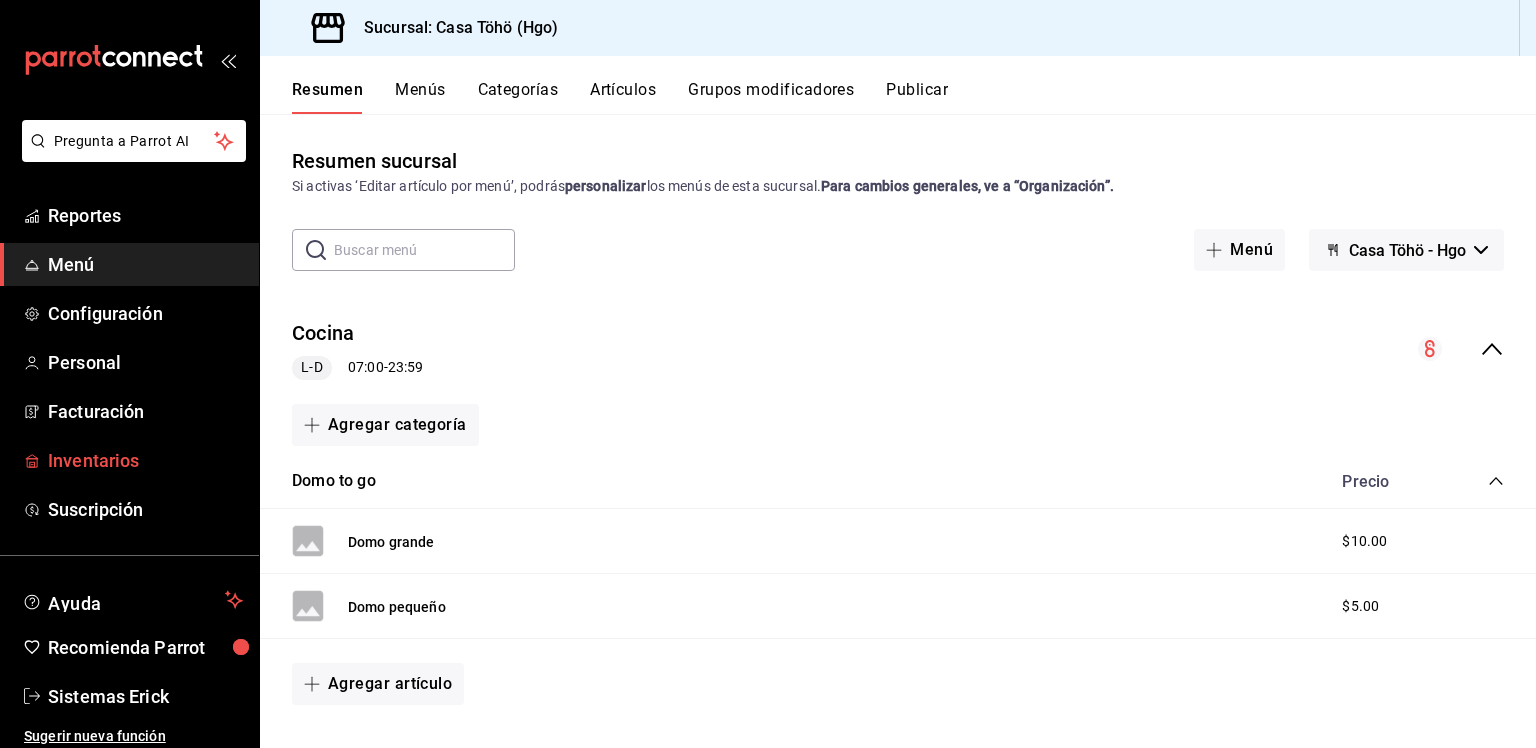 click on "Inventarios" at bounding box center [129, 460] 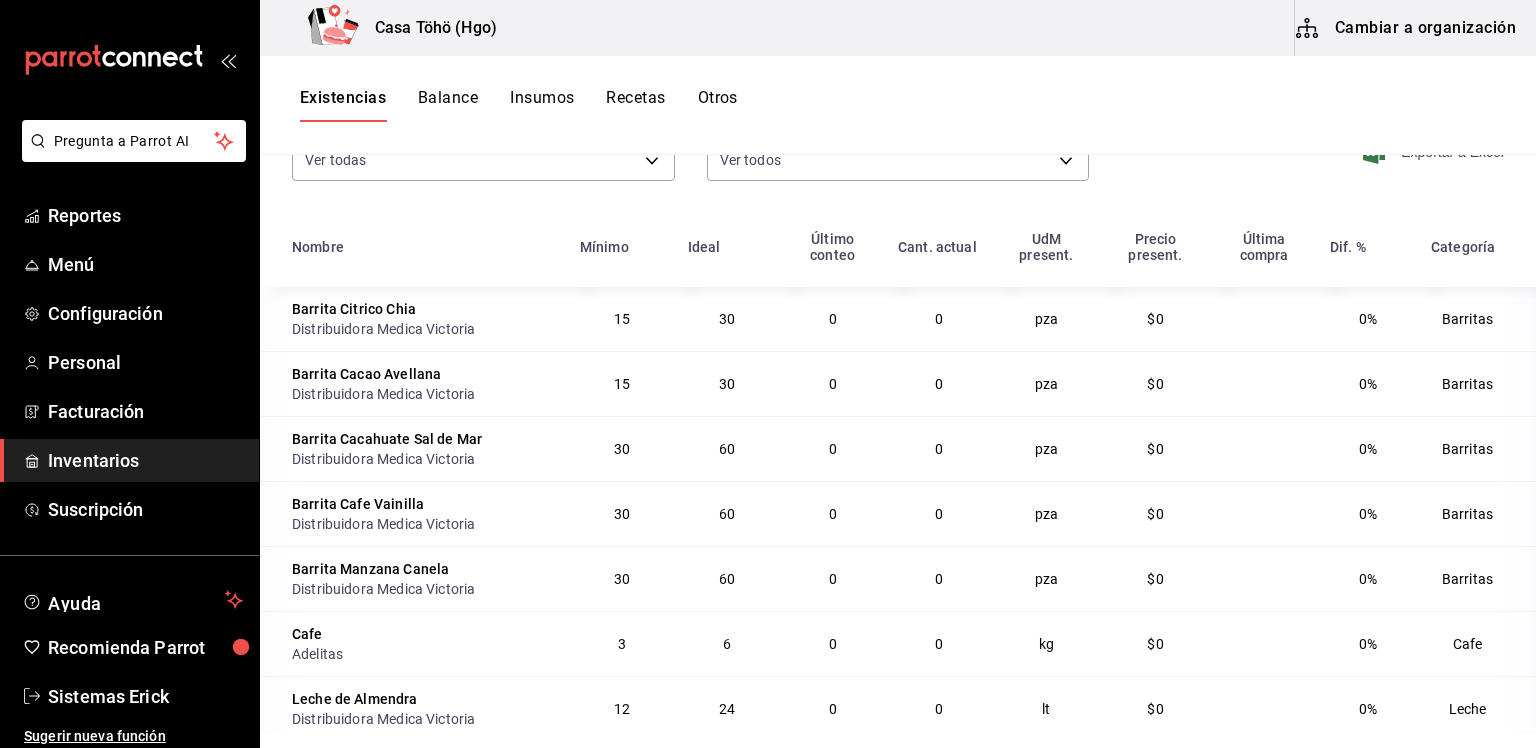 scroll, scrollTop: 199, scrollLeft: 0, axis: vertical 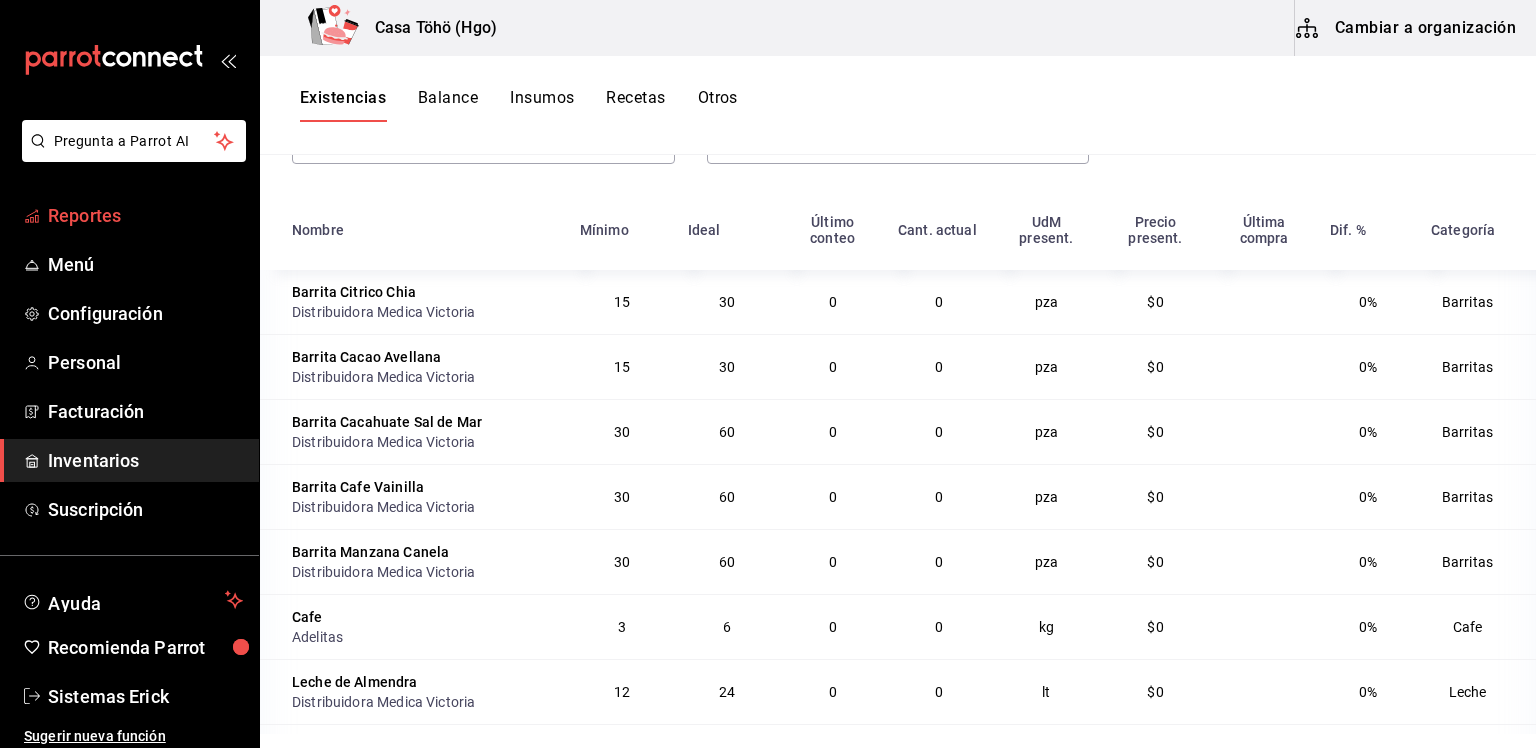 click on "Reportes" at bounding box center (145, 215) 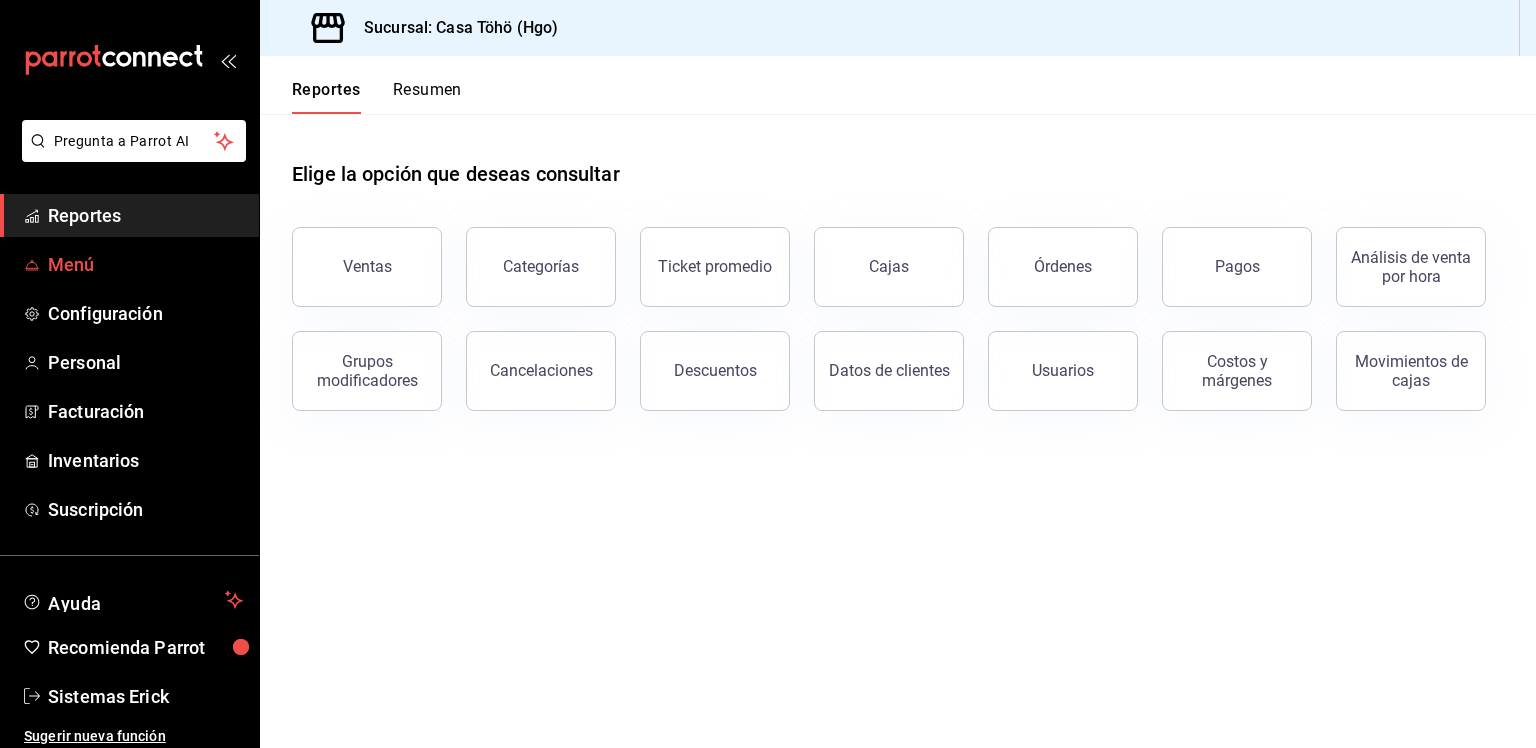 click on "Menú" at bounding box center (129, 264) 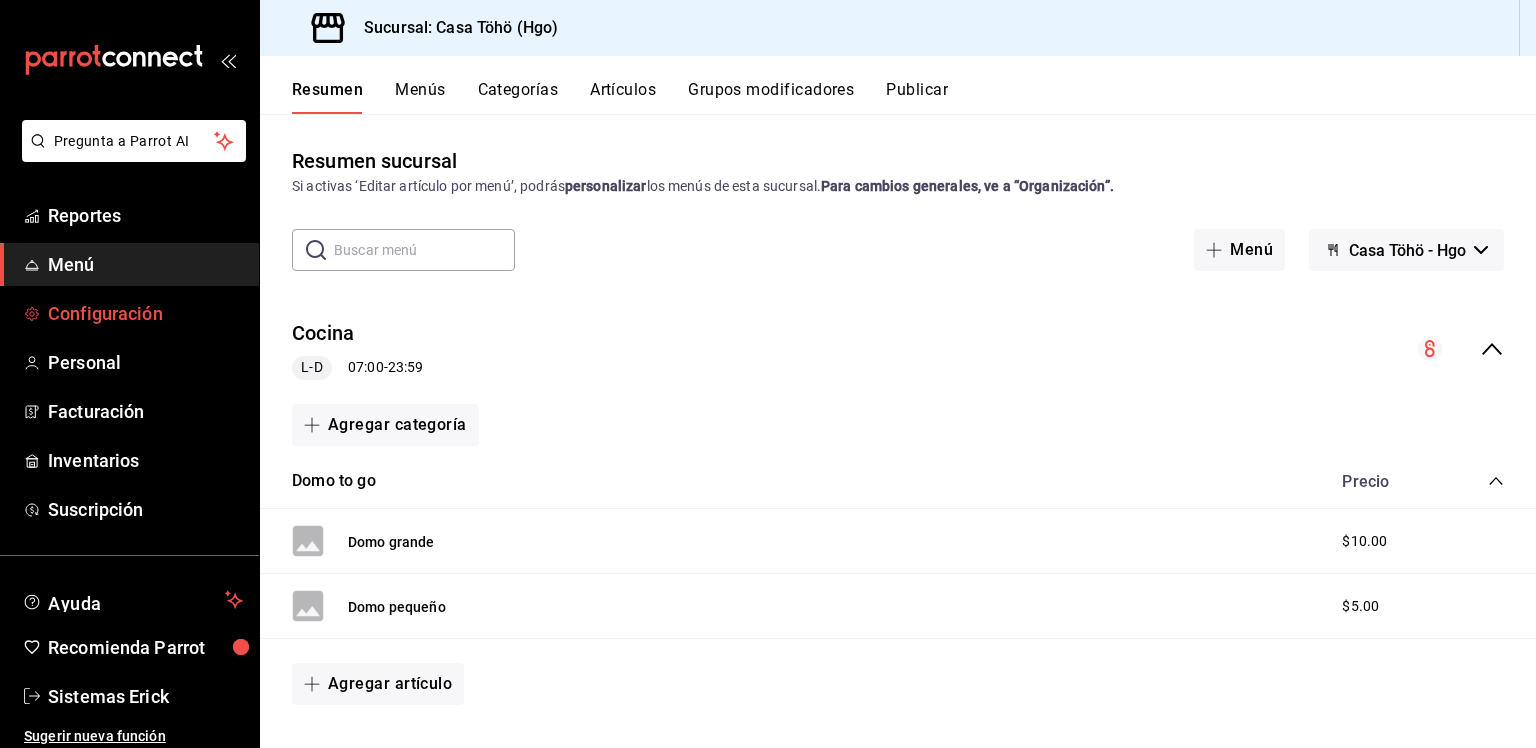 click on "Configuración" at bounding box center (145, 313) 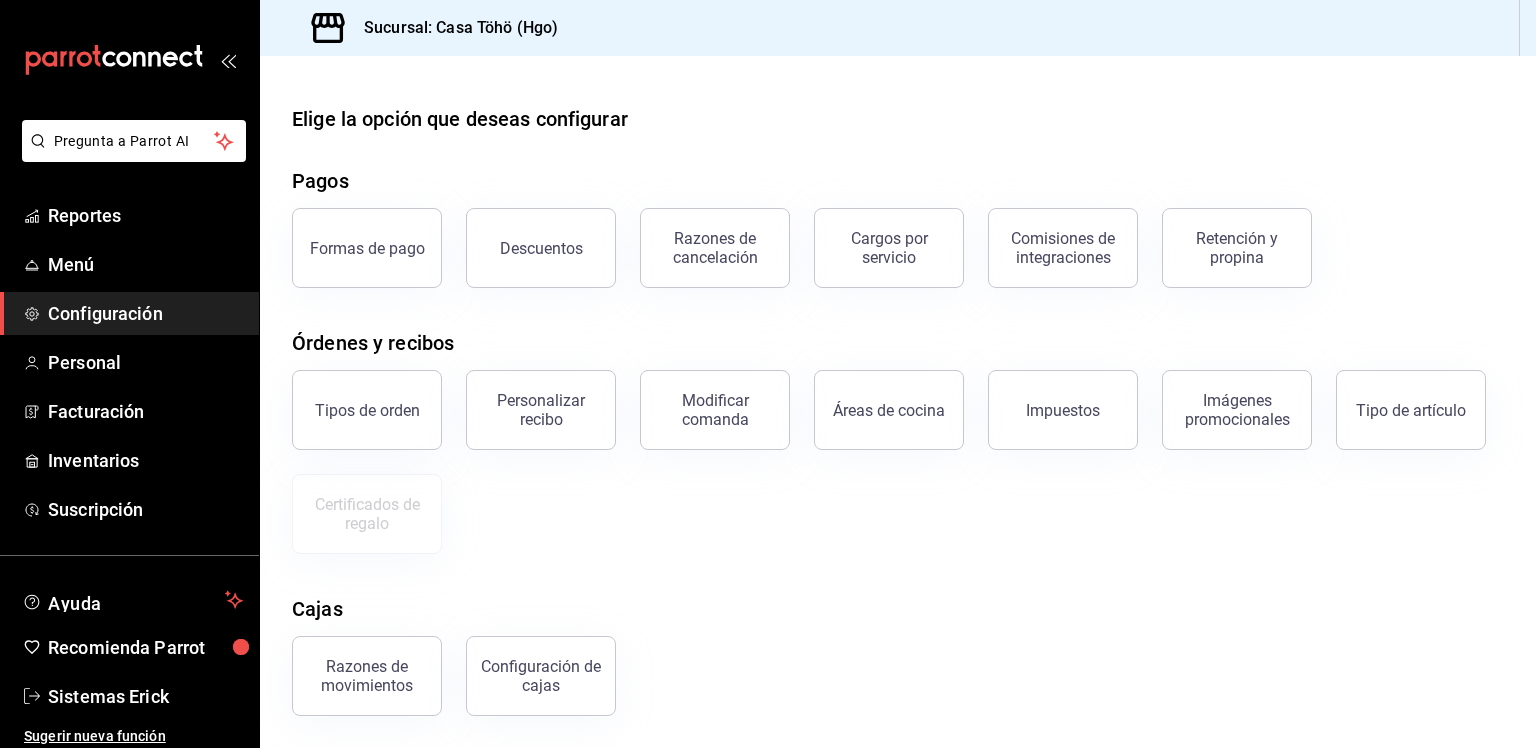 click on "Reportes   Menú   Configuración   Personal   Facturación   Inventarios   Suscripción" at bounding box center (129, 362) 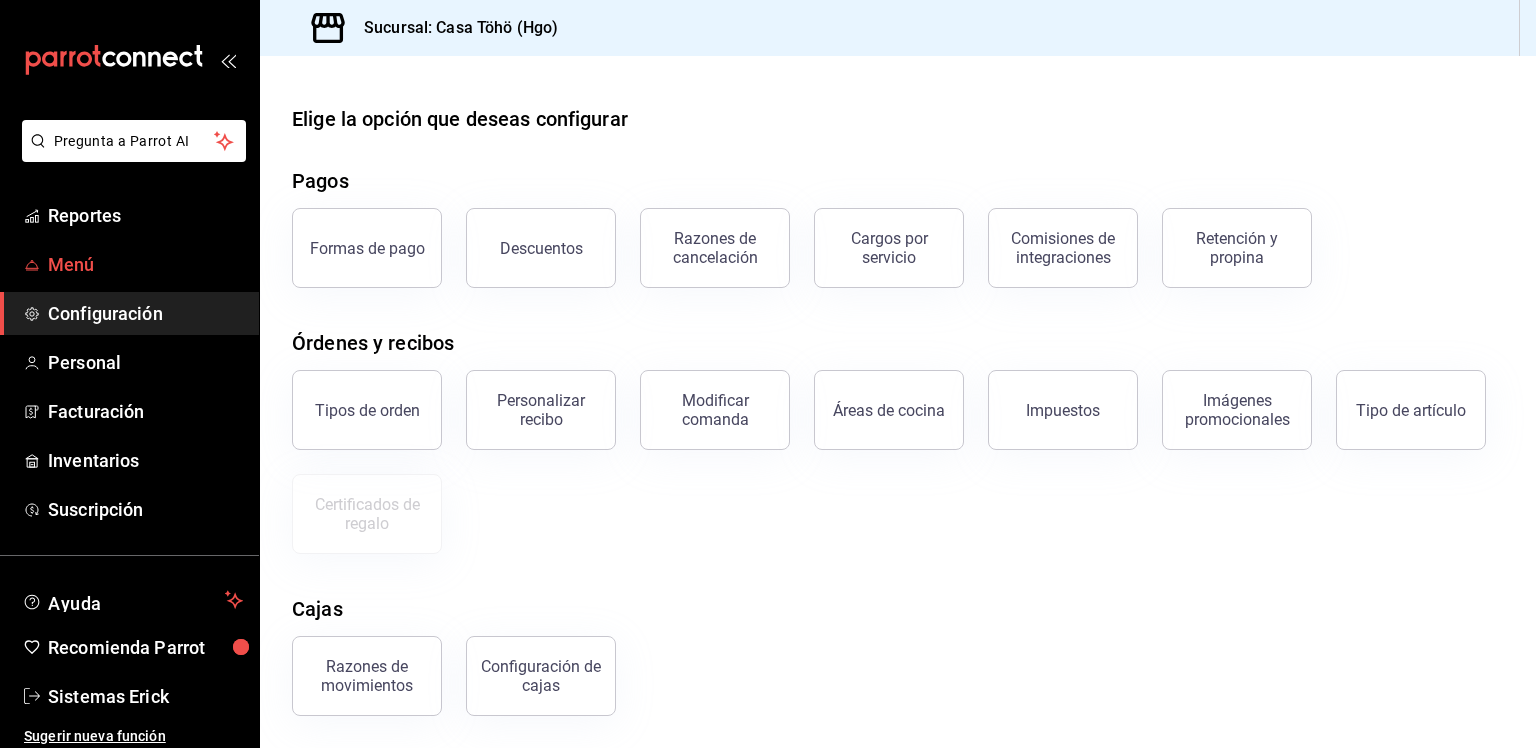 click on "Menú" at bounding box center (145, 264) 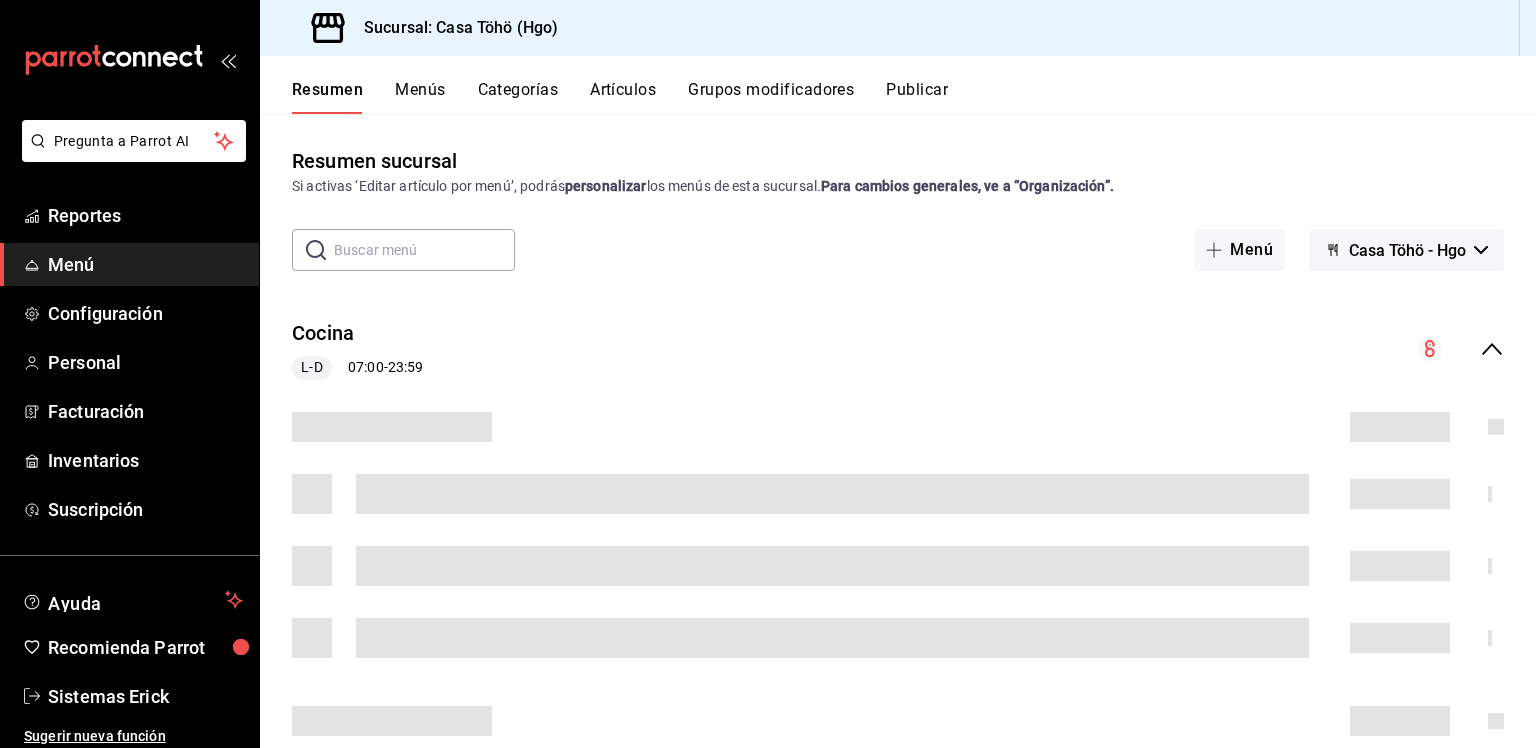 click at bounding box center (424, 250) 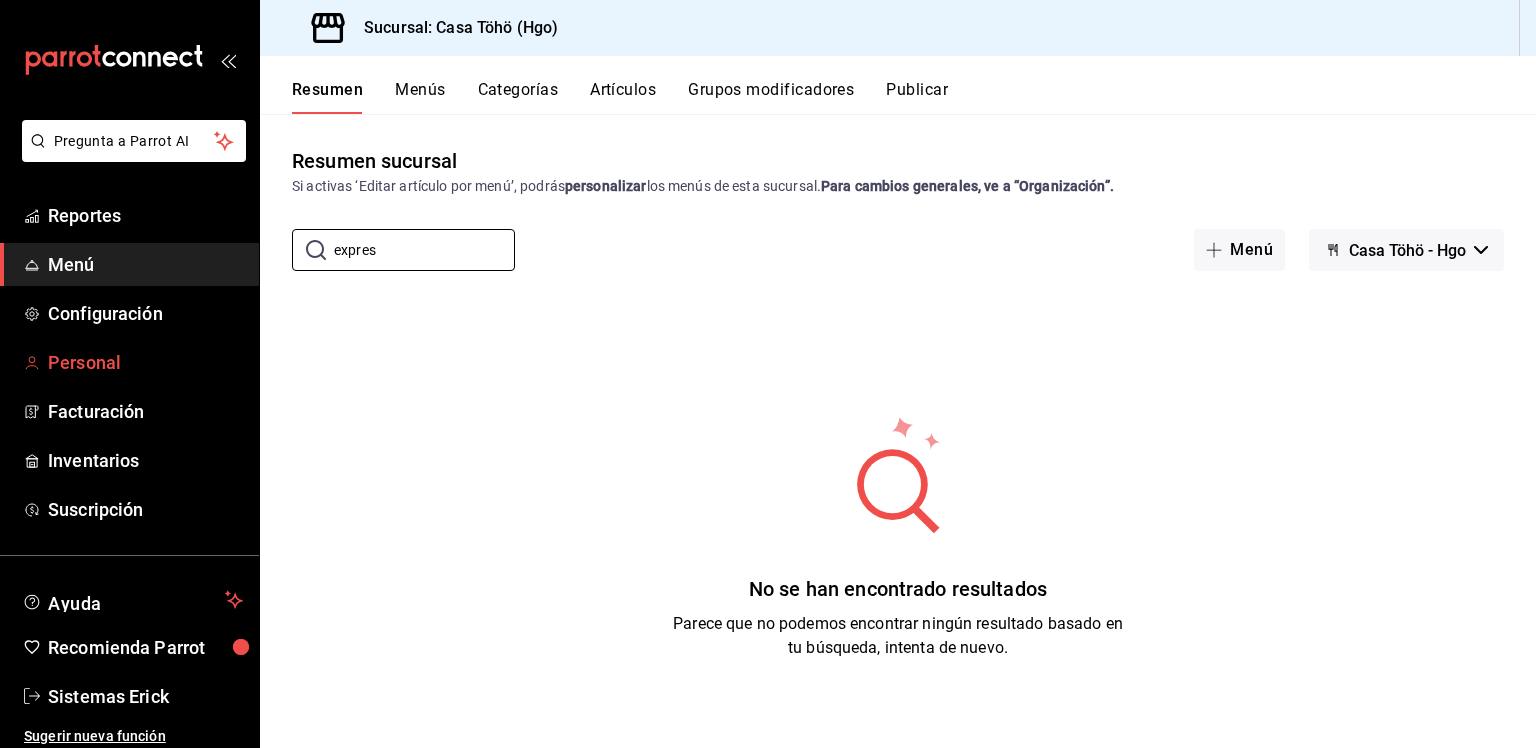 type on "expres" 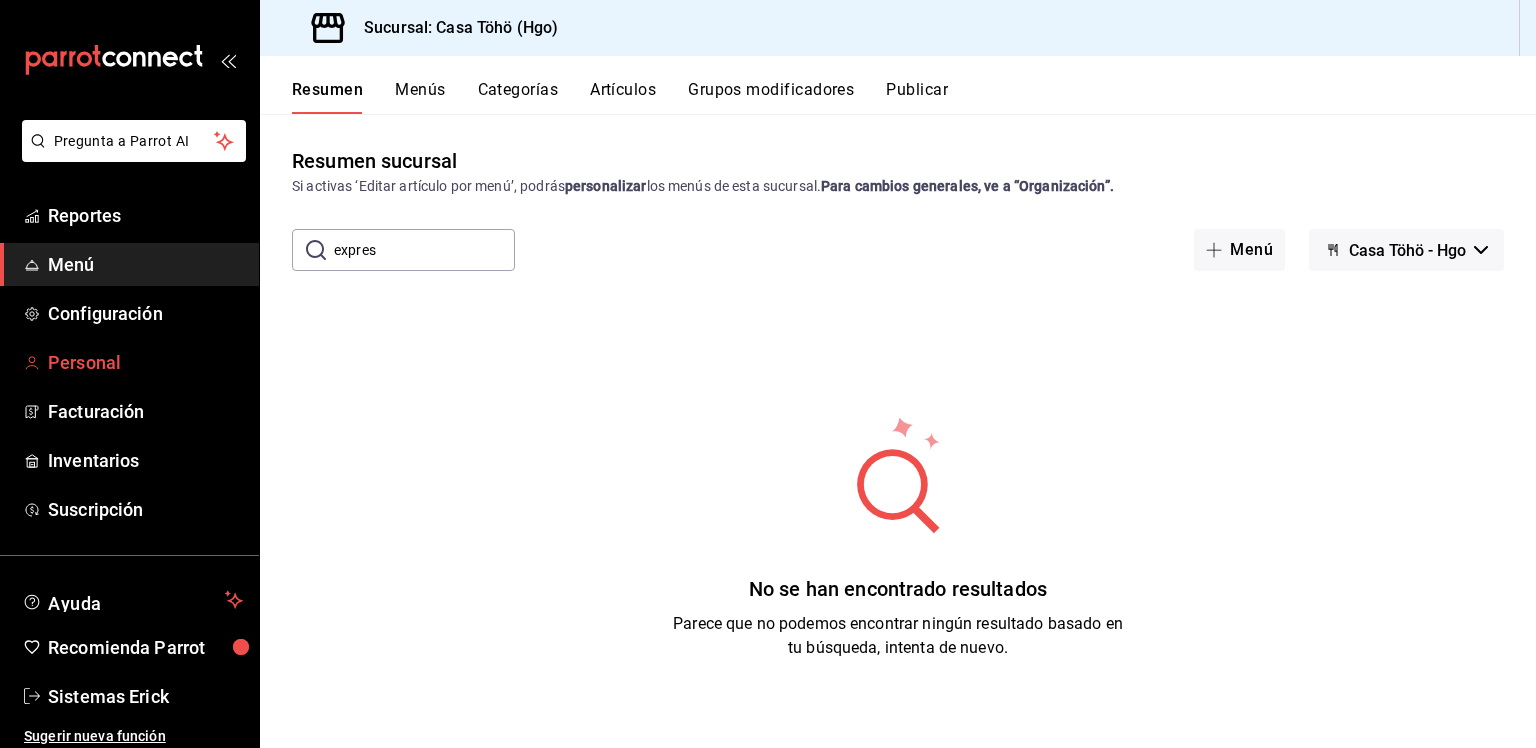 click on "Personal" at bounding box center [145, 362] 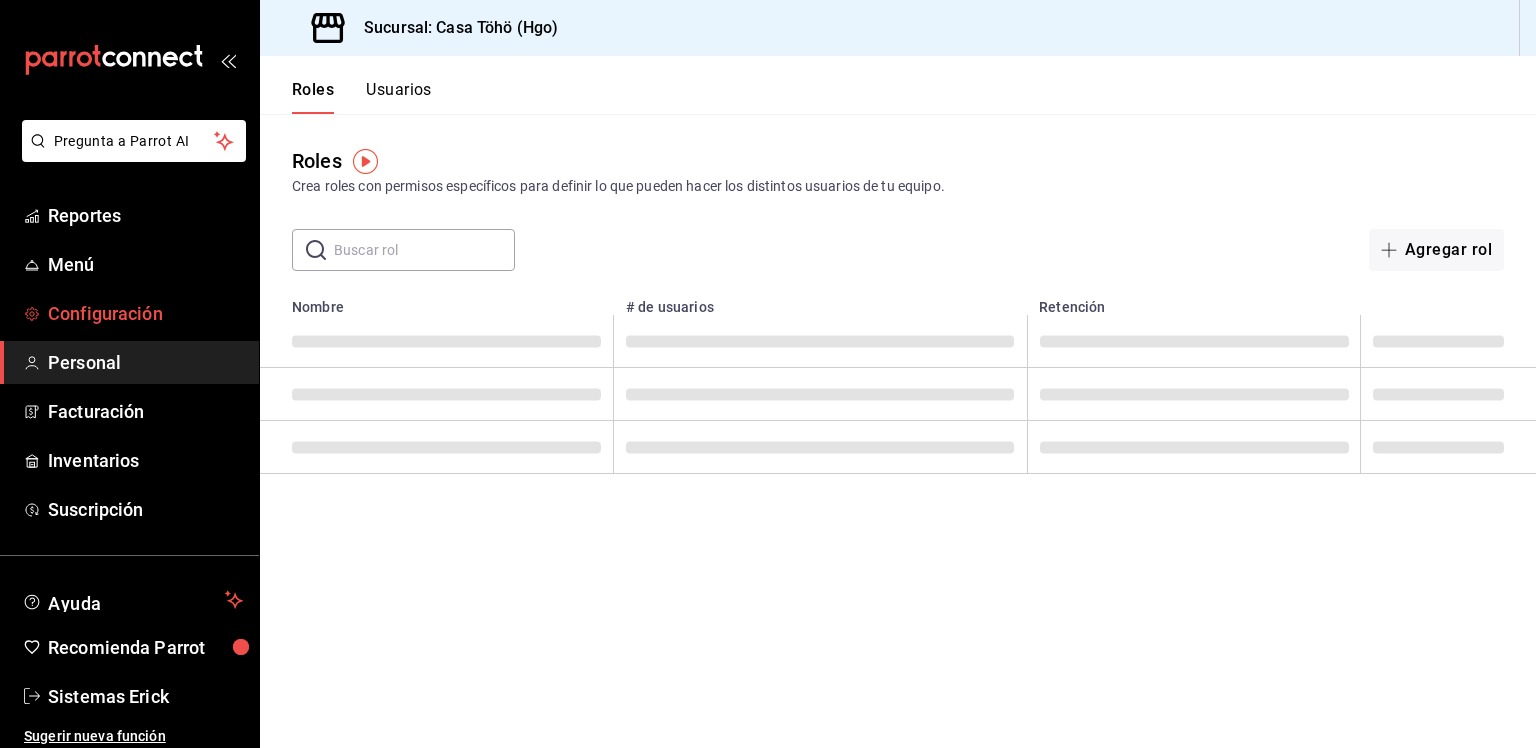 click on "Configuración" at bounding box center [145, 313] 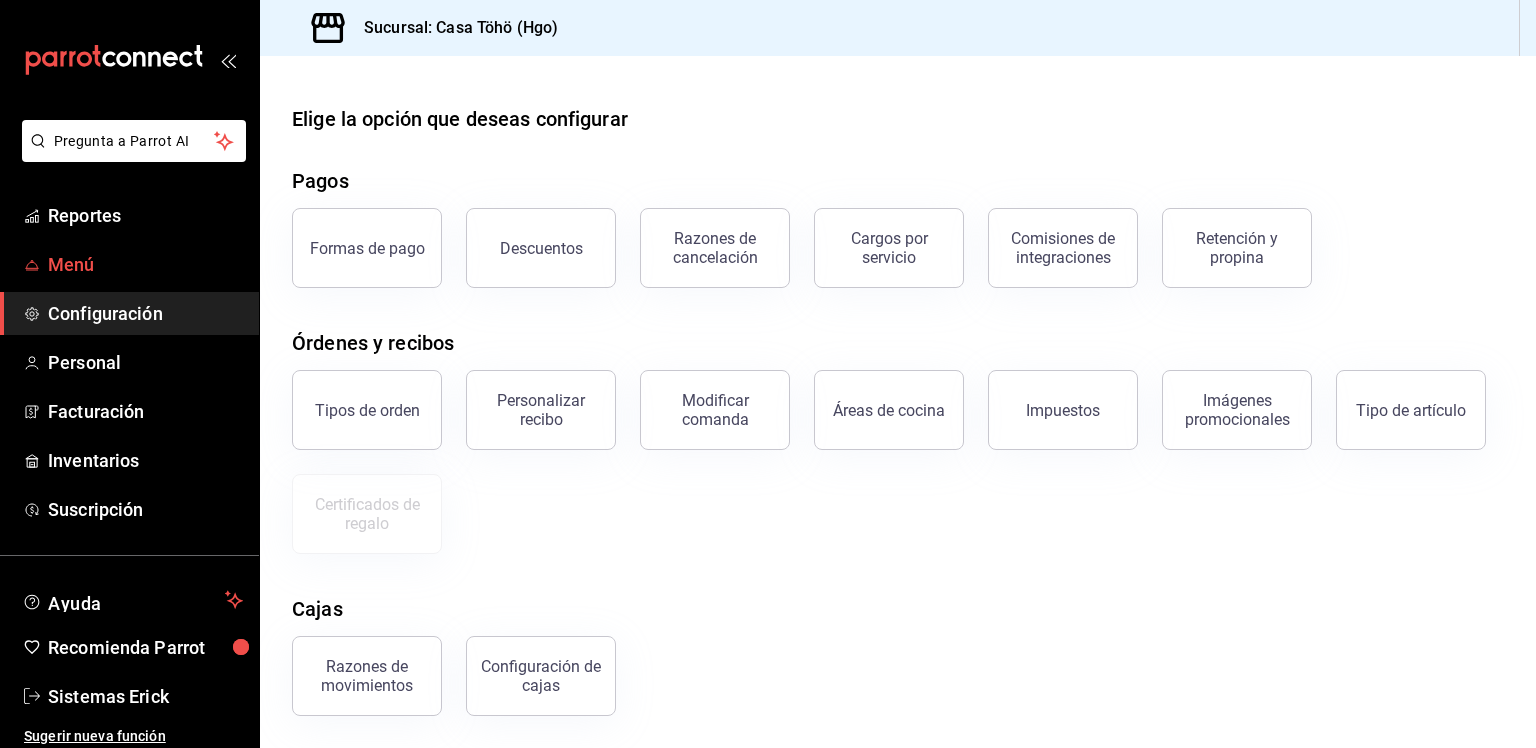 click on "Menú" at bounding box center (145, 264) 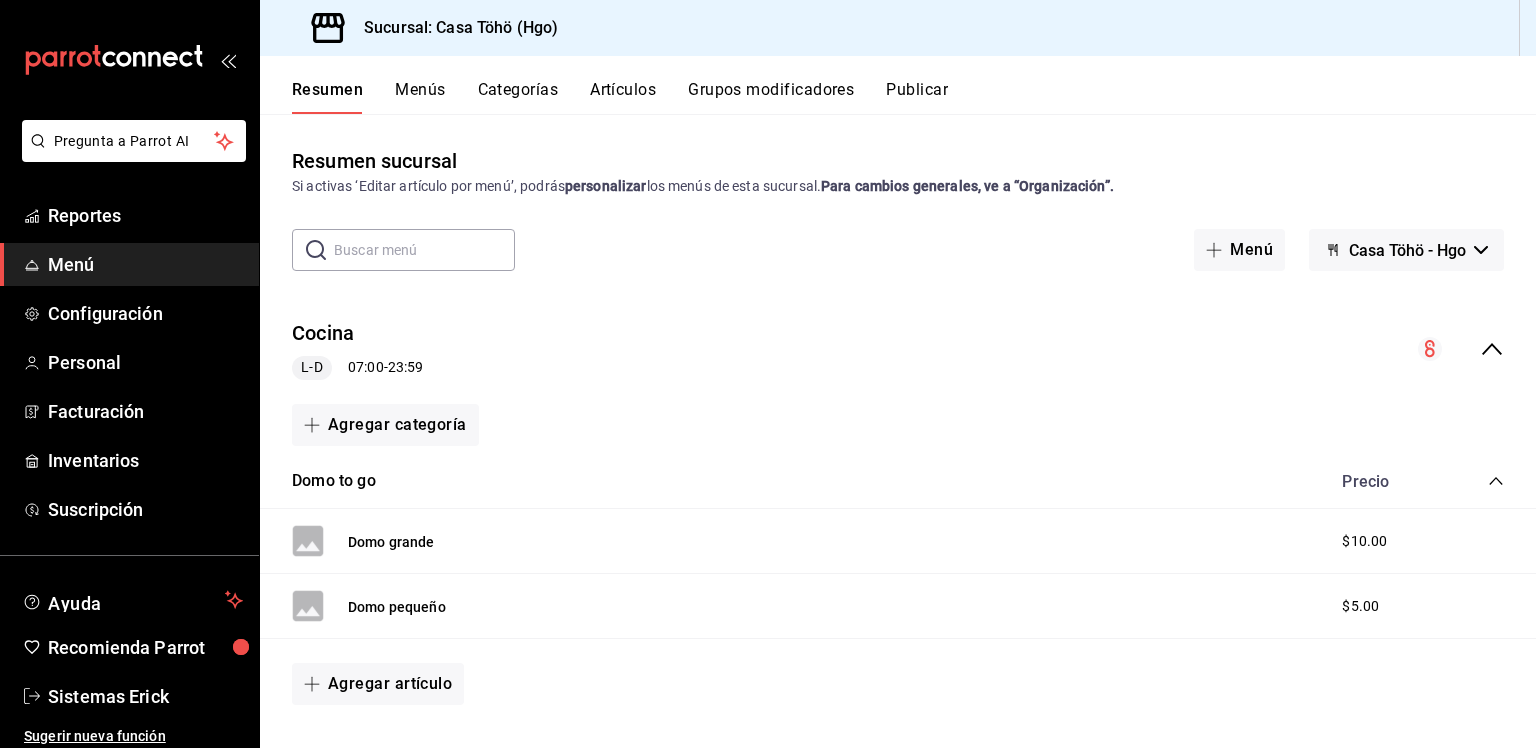 click on "Artículos" at bounding box center (623, 97) 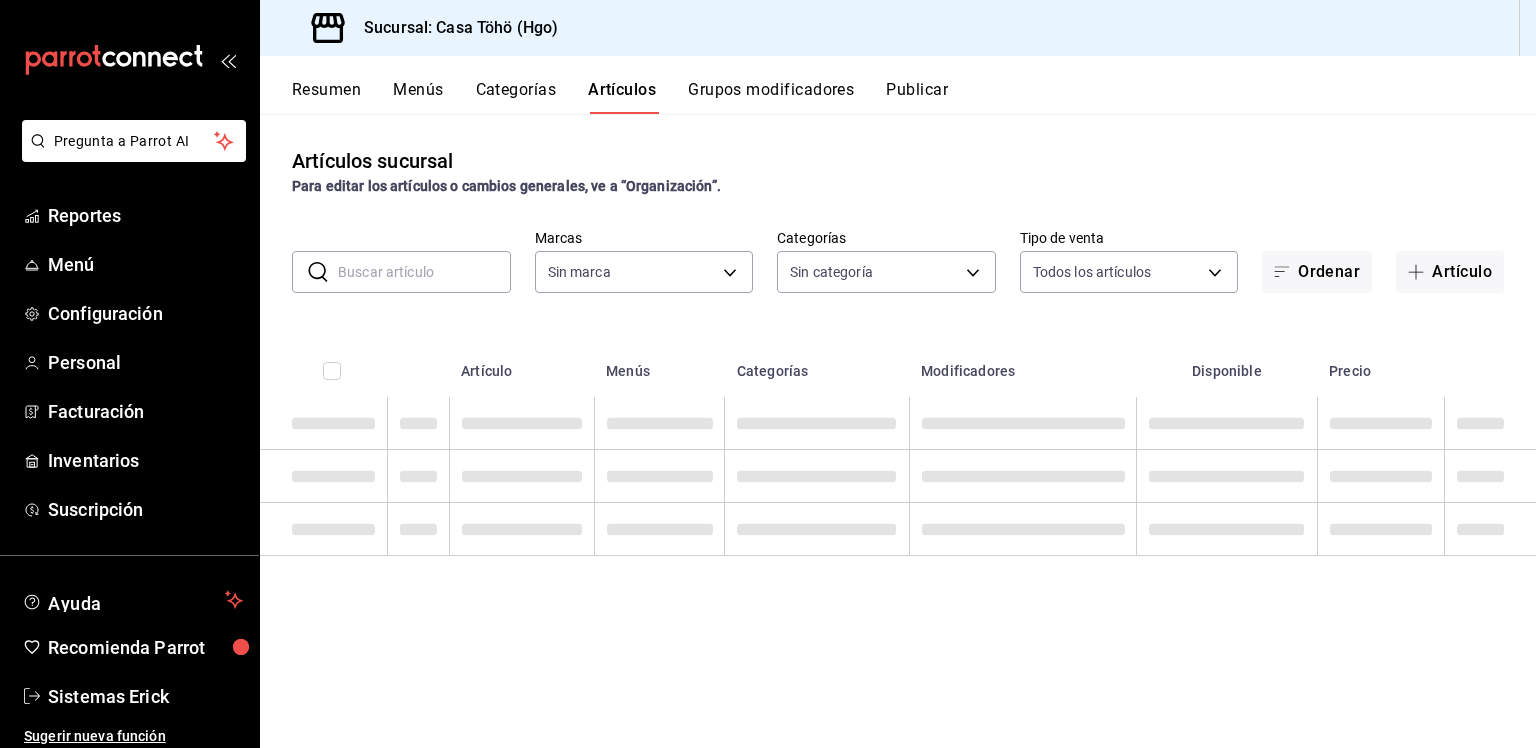 type on "3863094e-80de-4485-9a79-27000a153f73" 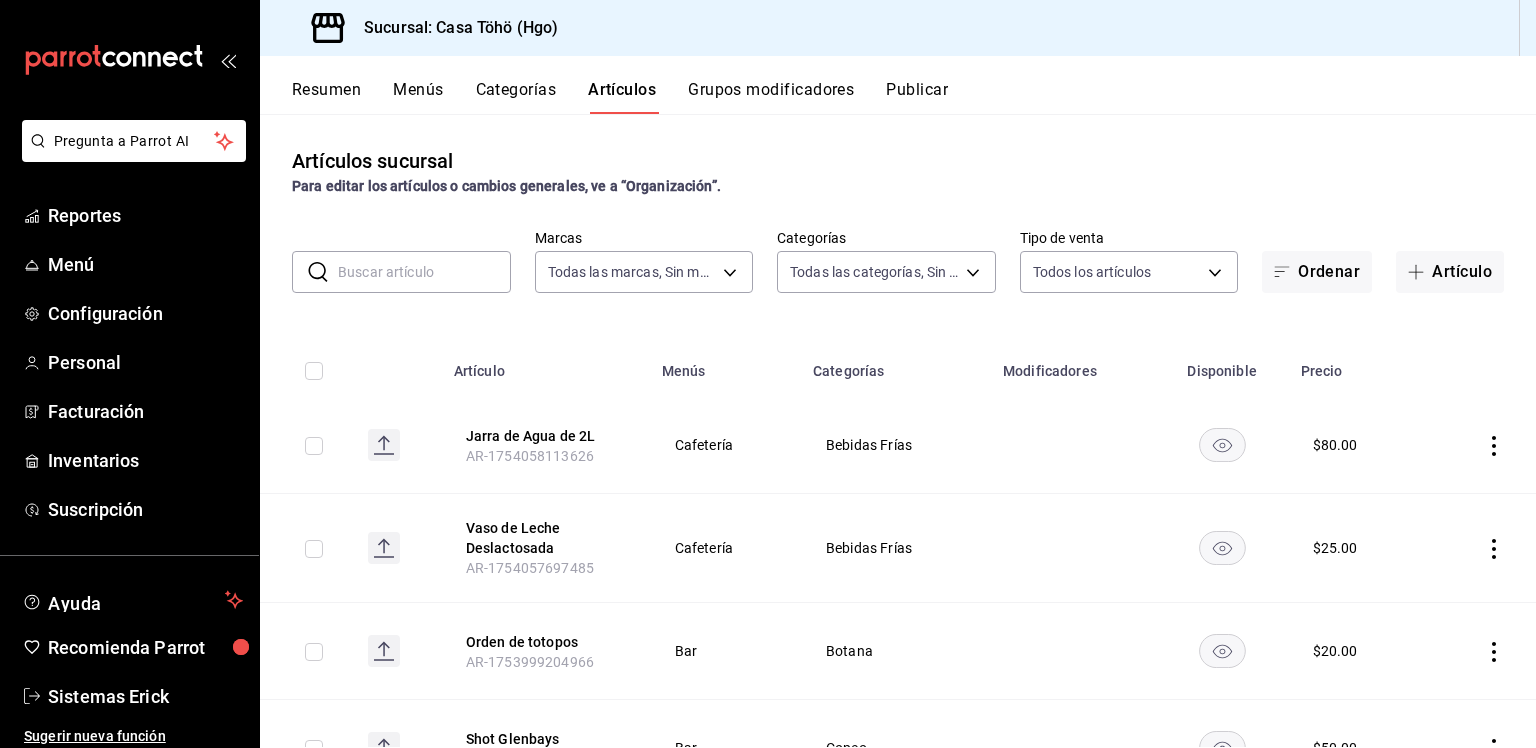 type on "28f2b0a5-eb9c-4e50-8eb7-b6e34f5562dd,e7c48834-1e64-4b77-b558-5d812561dcdf,84922201-a44f-4a56-b45e-81e13bfee1ac,abb3ccee-a61e-4fbe-a6fb-f17d684e7af4,04767d89-46d1-458b-9a5b-e852e68620ac,6a5c9fa8-79a5-4ad1-84e2-3dd8c61e3a37,d52444dc-e1a7-4733-93c0-b1585278fa15,2405ee42-32fa-4598-a1ee-3ee3652e0468,0cfc4a1f-fe4a-4d43-b588-6b02c48510df,745307bb-2ecc-4f3d-9a60-51f34c8ee142,3e15d77a-f20b-4a7b-b0e4-40fcbc2efde1,f4d7a593-7e40-4d79-a772-d18c77bba614,aa45b371-f5f8-4ab8-acdd-6fc47d3a54cf,86764494-f812-42c4-9c46-eb7fd7cf30b0,bf6b5fe4-5f5e-42b2-bd52-860d53cba16c,5b1ff892-96ce-4a40-86e9-c0a60349f7dd,f3cb3484-58e2-483f-a397-8fc0b36957ba,26570487-398c-4a5d-91e7-fa999b271065,edf411c3-53dd-4d3c-b44d-aa8226c4a158,6b3c63f4-9ebd-47bf-920f-3eaa89f343c3,a8868b68-a62c-486f-979a-f1316a8c3eab,c5bf2643-58da-4fc4-a339-5eed856c3638,0e72454f-1491-4f60-a4c8-bb0c3e727132,6a7e523e-6911-4f19-bc11-267dfba3a68f,47694981-2ec6-4f28-bdd2-5058ad106869,0cef9e01-9c07-42eb-af77-ae7cae2046ae,edbc9a9d-64ca-44b4-844a-7026a1d30a07,4d13423e-53ef-4033-b7e..." 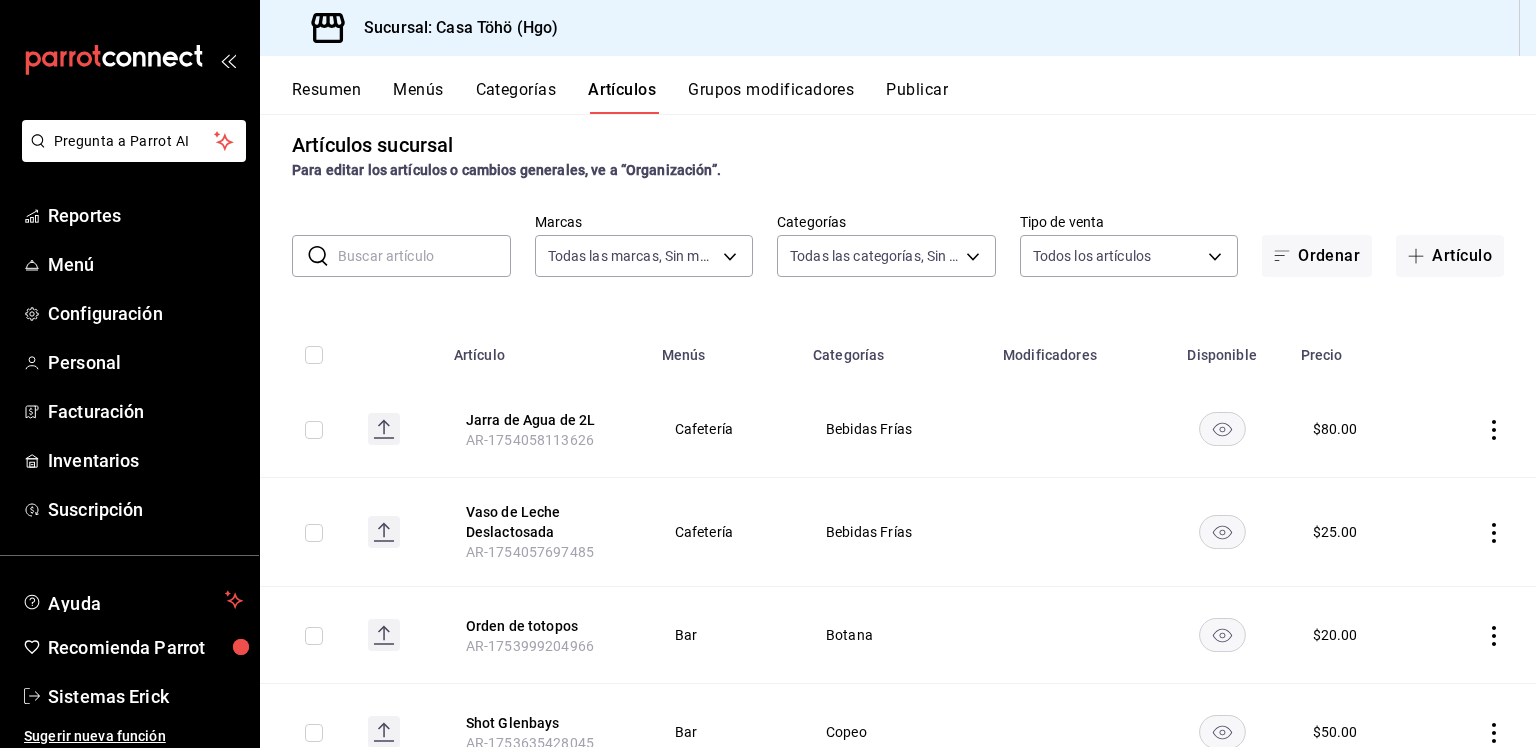 scroll, scrollTop: 0, scrollLeft: 0, axis: both 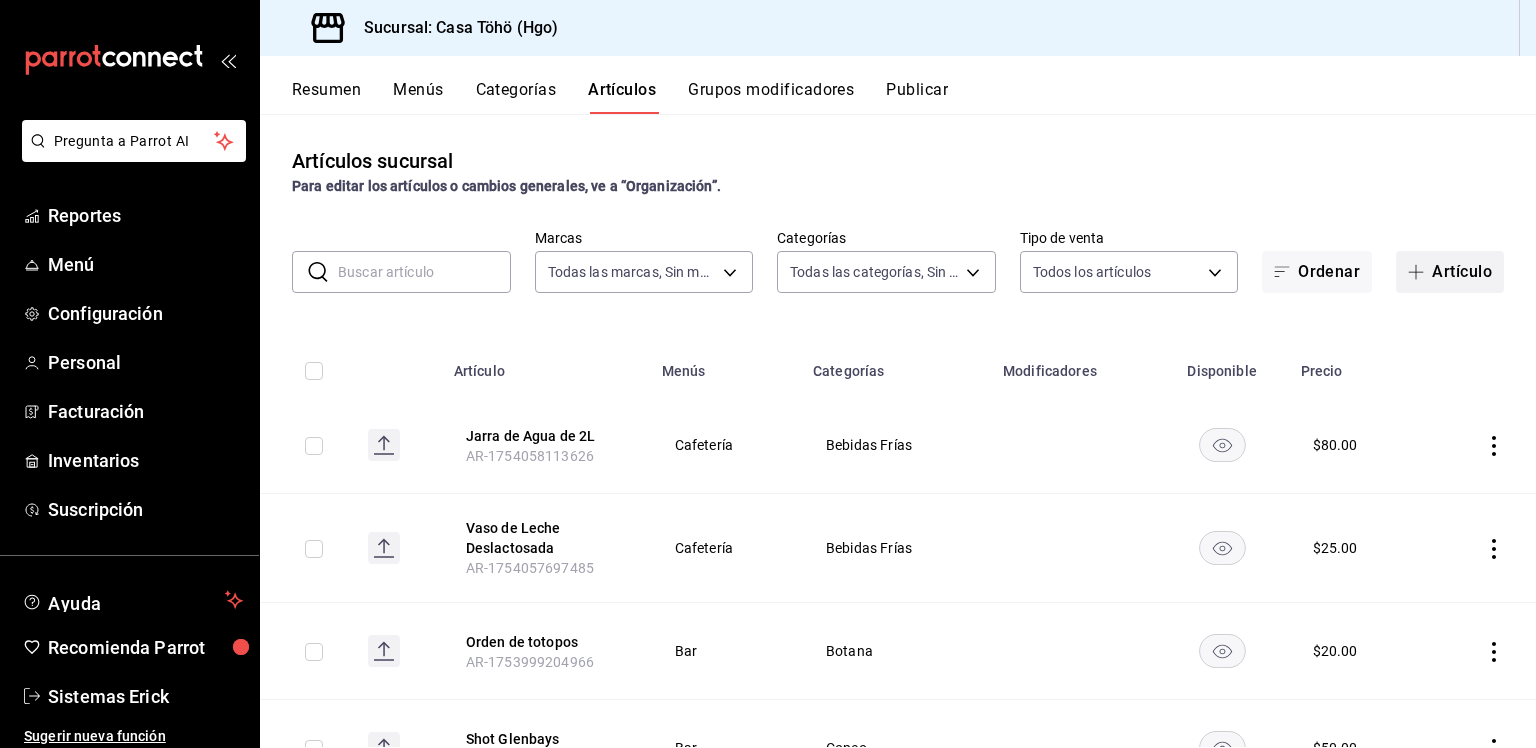 click on "Artículo" at bounding box center [1450, 272] 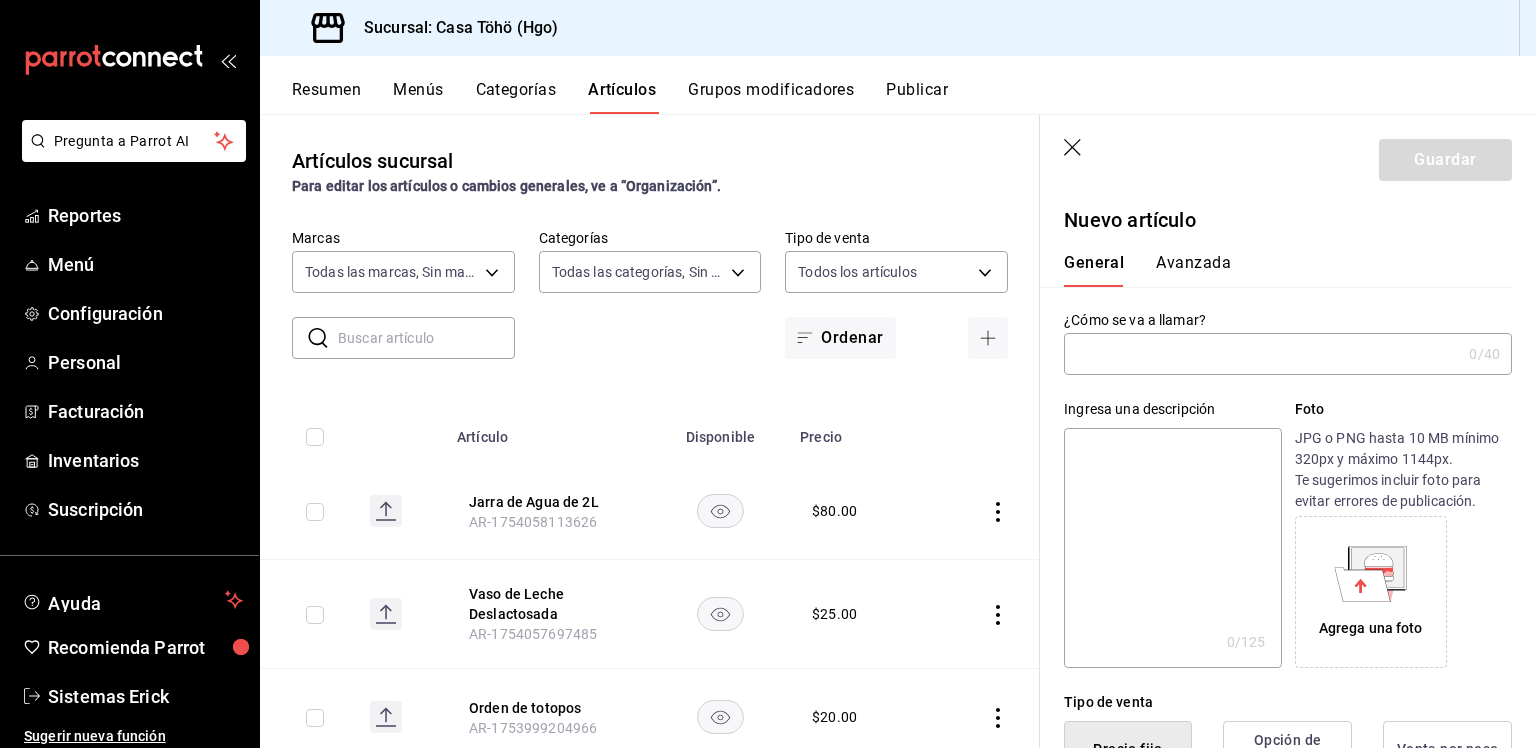 click at bounding box center (1262, 354) 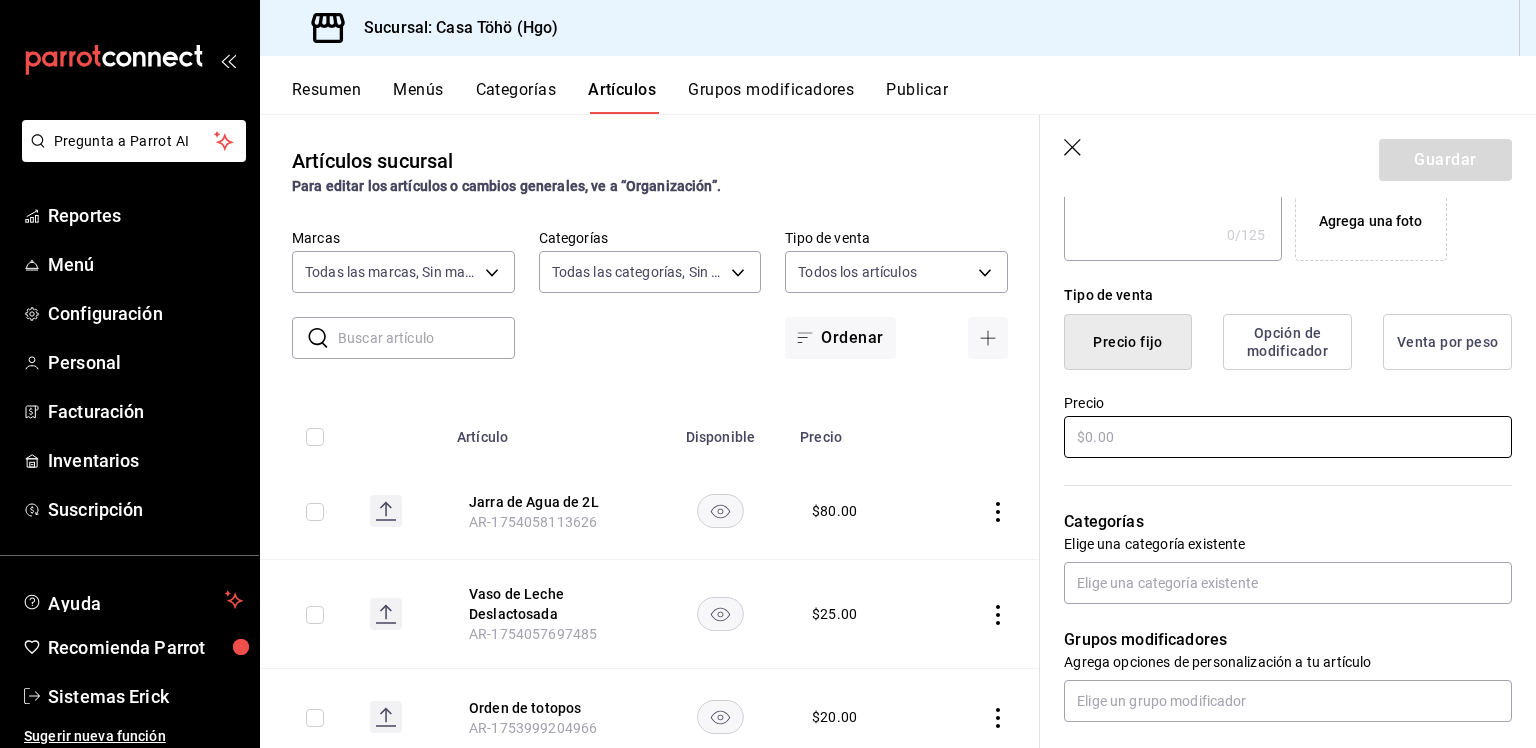 scroll, scrollTop: 408, scrollLeft: 0, axis: vertical 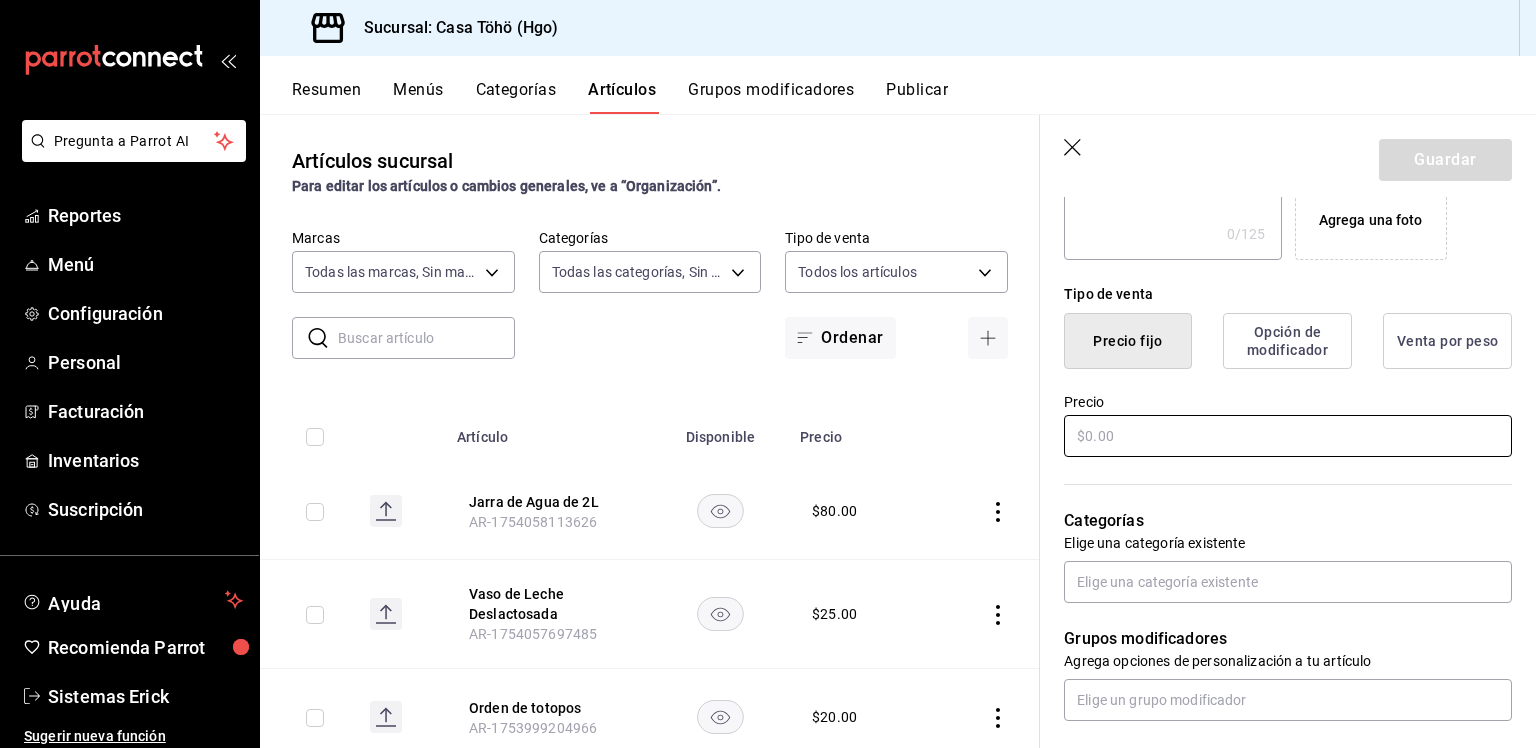 type on "Expresso Calibracion" 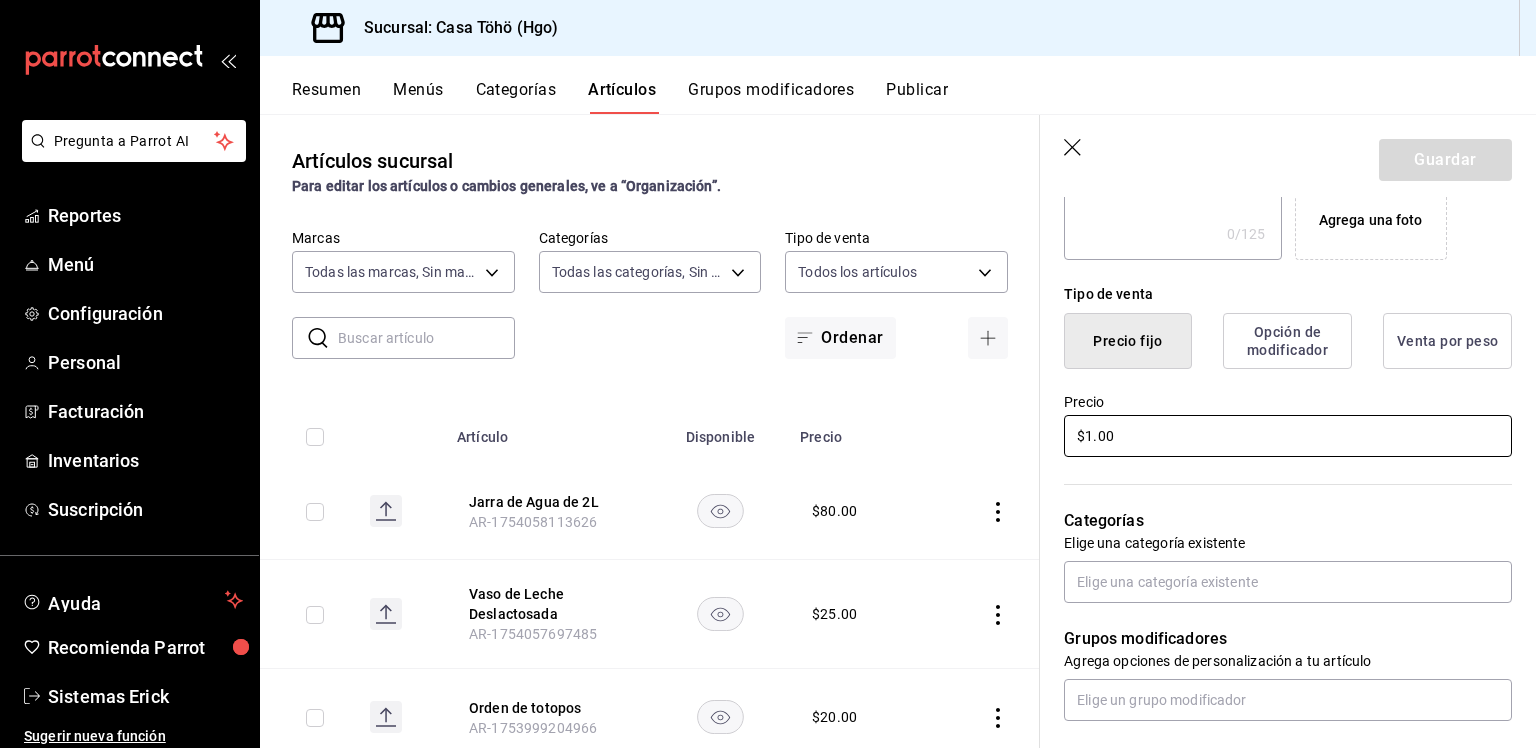 click on "$1.00" at bounding box center (1288, 436) 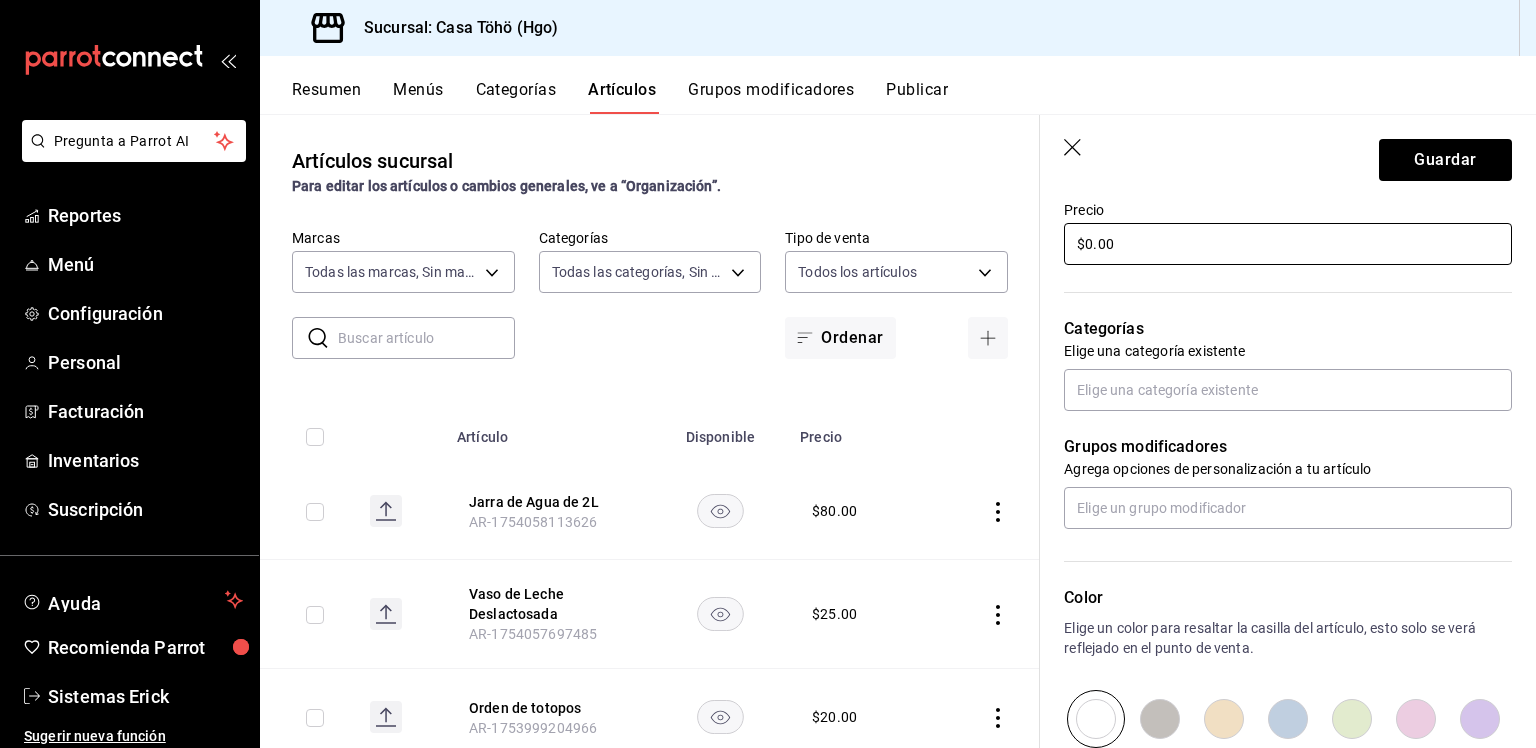scroll, scrollTop: 606, scrollLeft: 0, axis: vertical 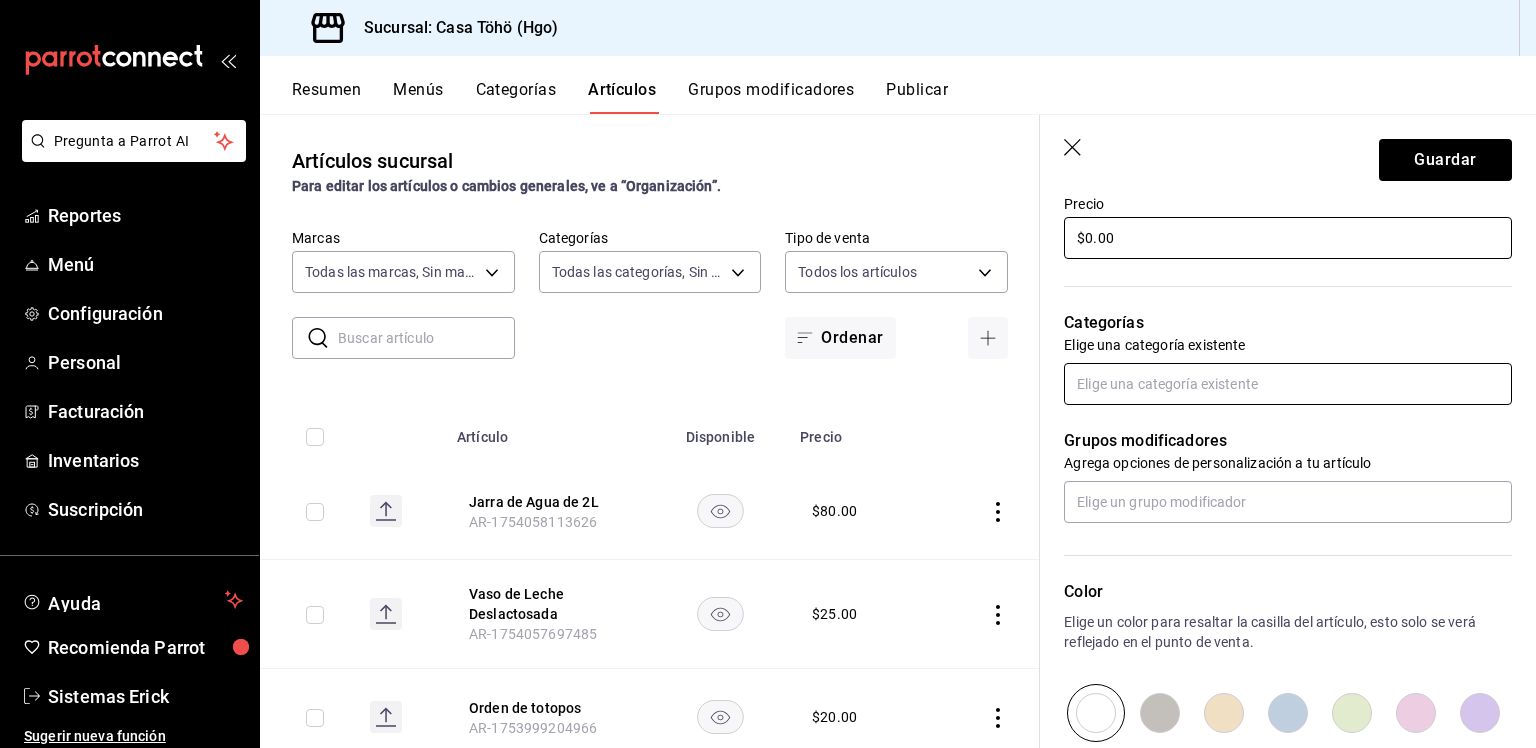 type on "$0.00" 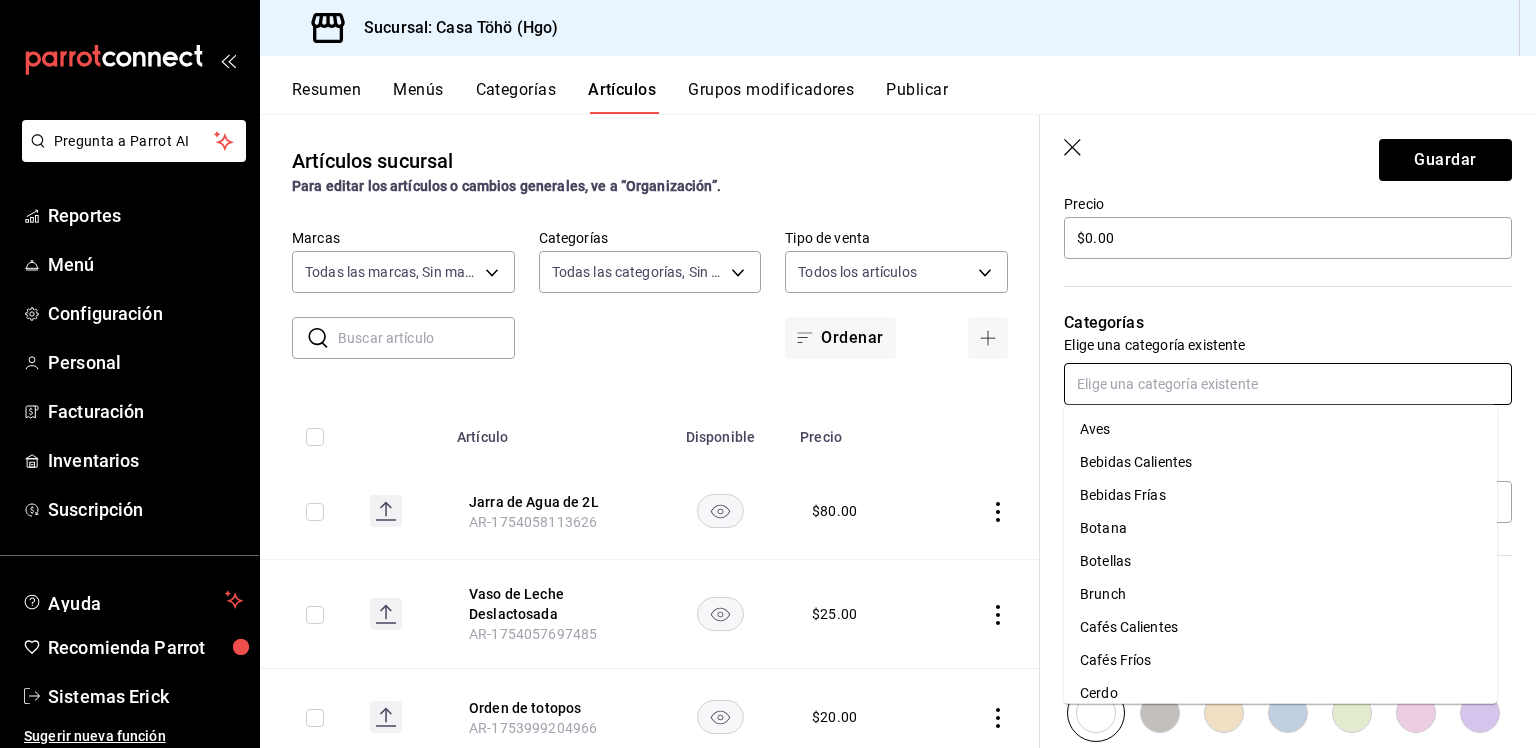 click at bounding box center (1288, 384) 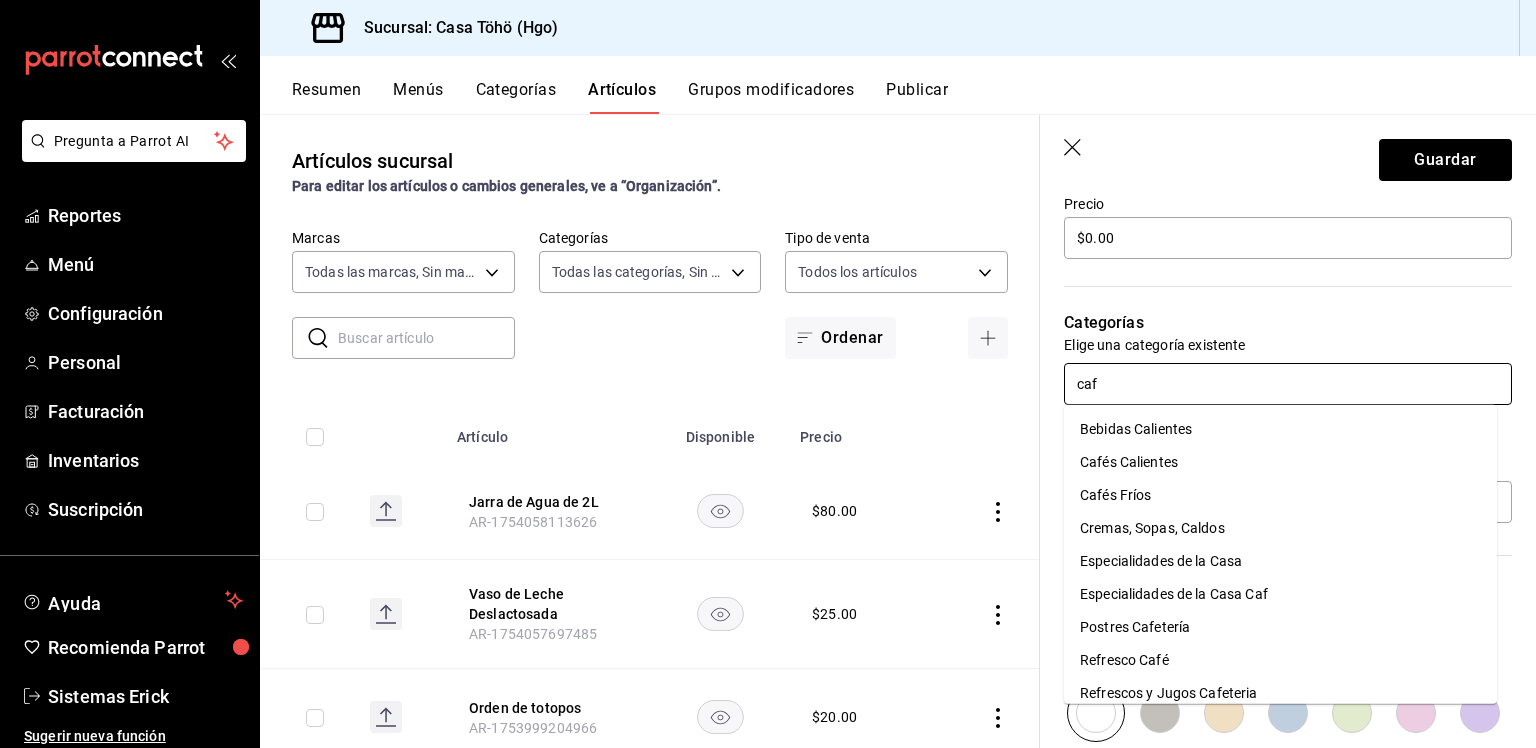 type on "cafe" 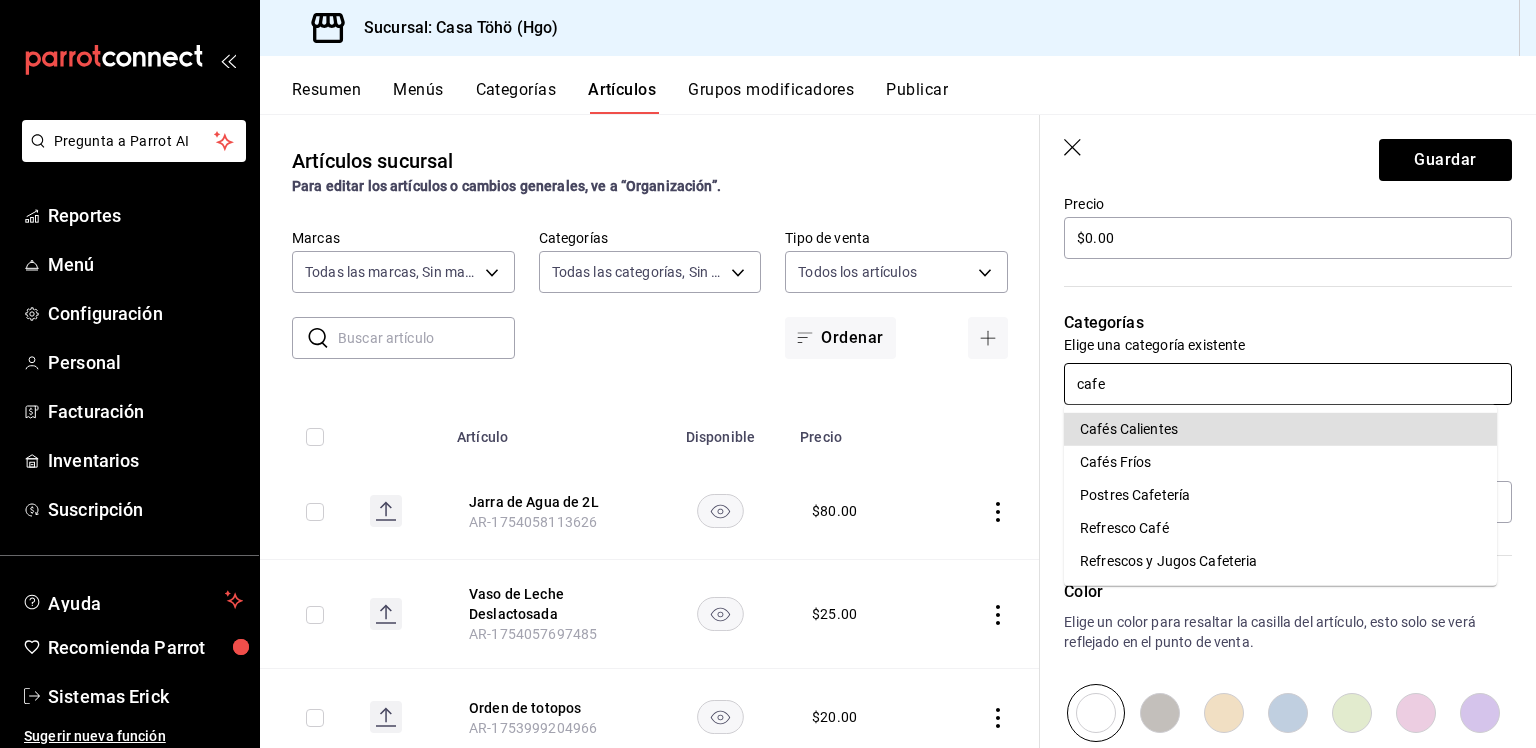 type 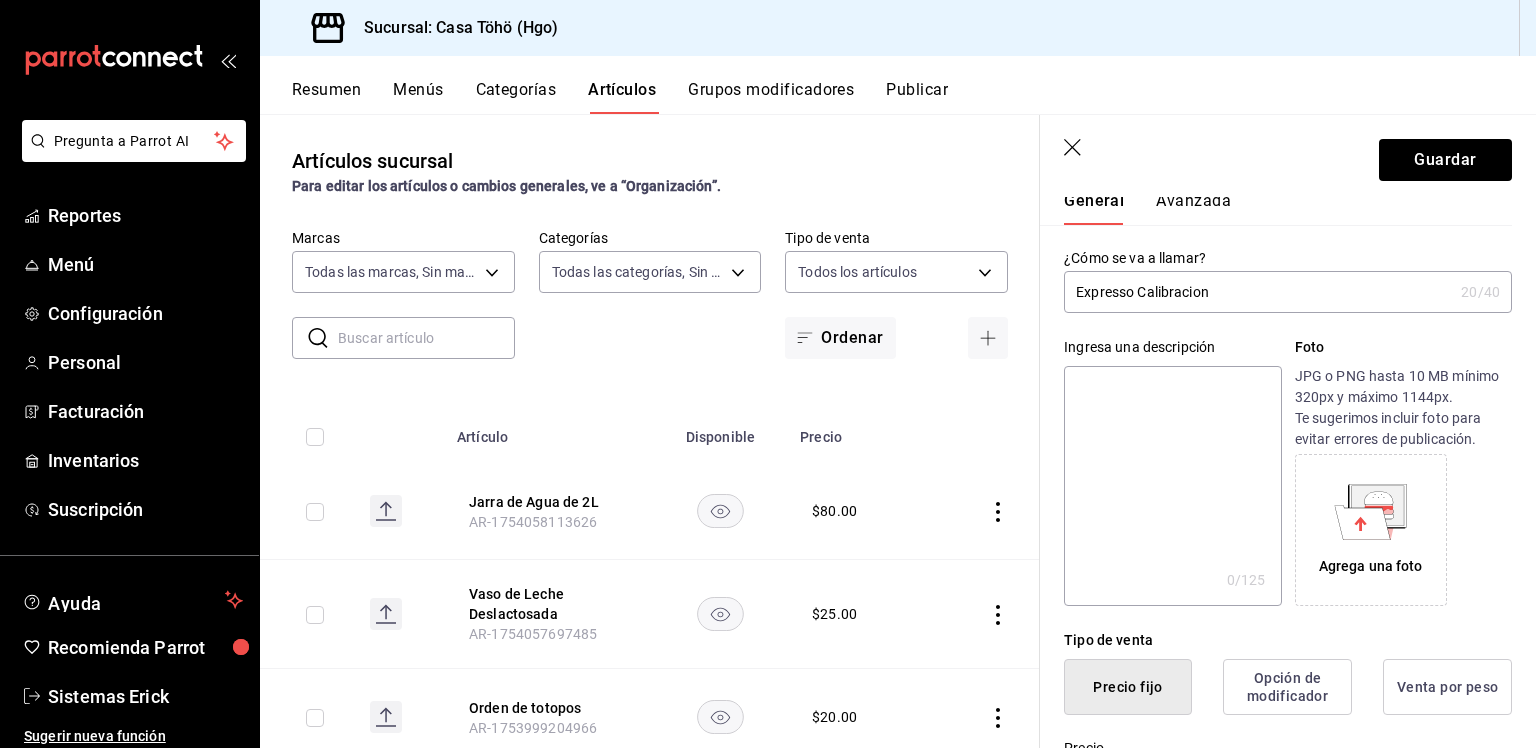 scroll, scrollTop: 0, scrollLeft: 0, axis: both 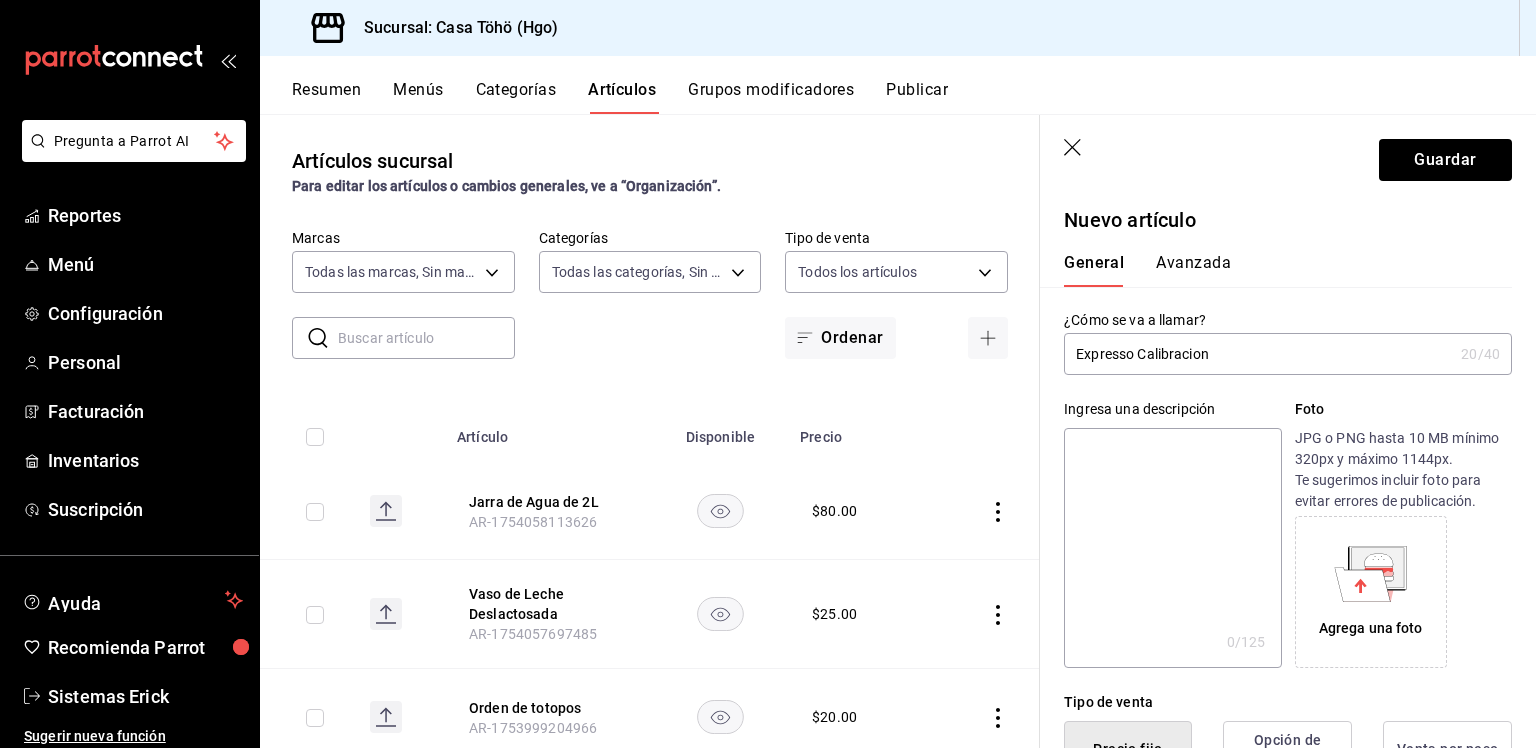click on "Expresso Calibracion" at bounding box center [1258, 354] 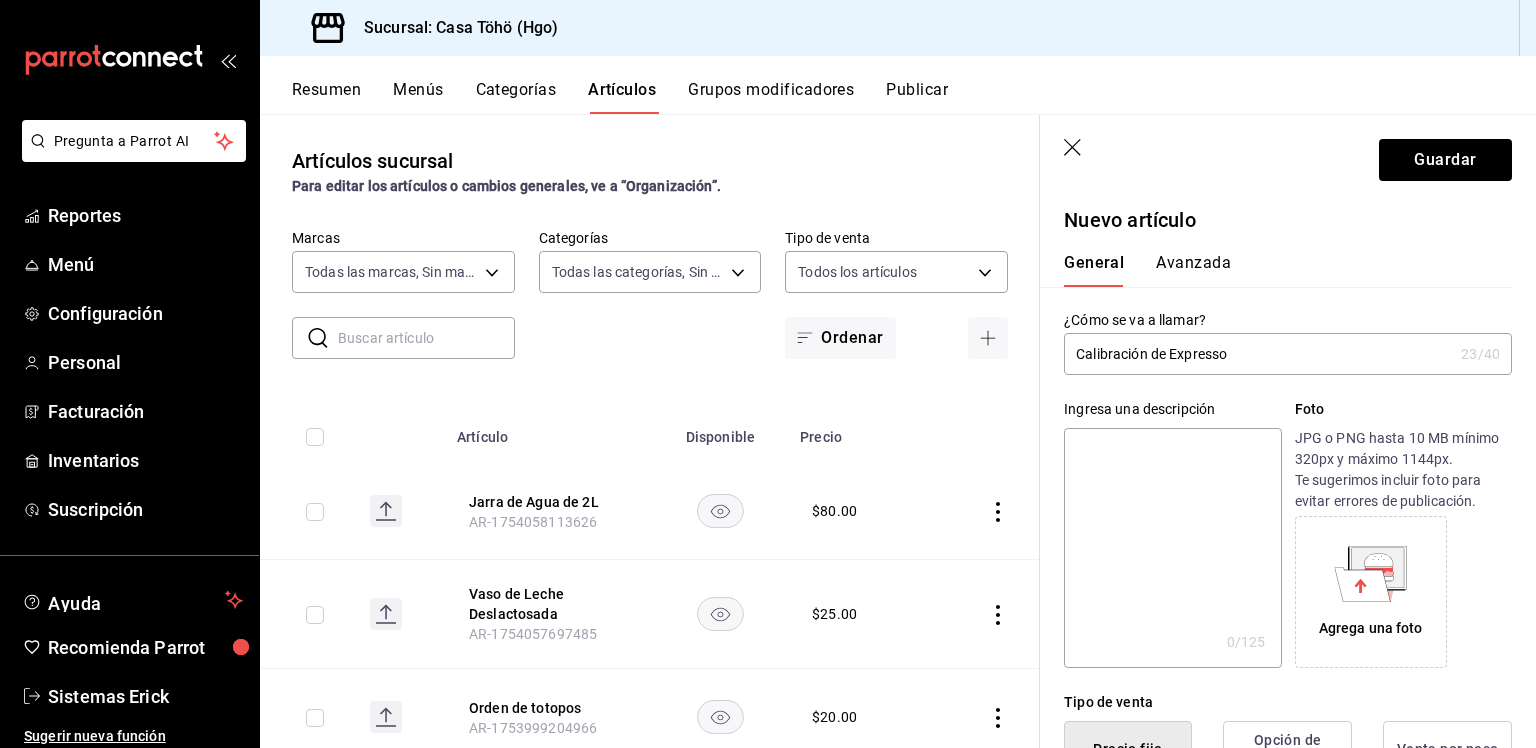 click on "Calibración de Expresso" at bounding box center (1258, 354) 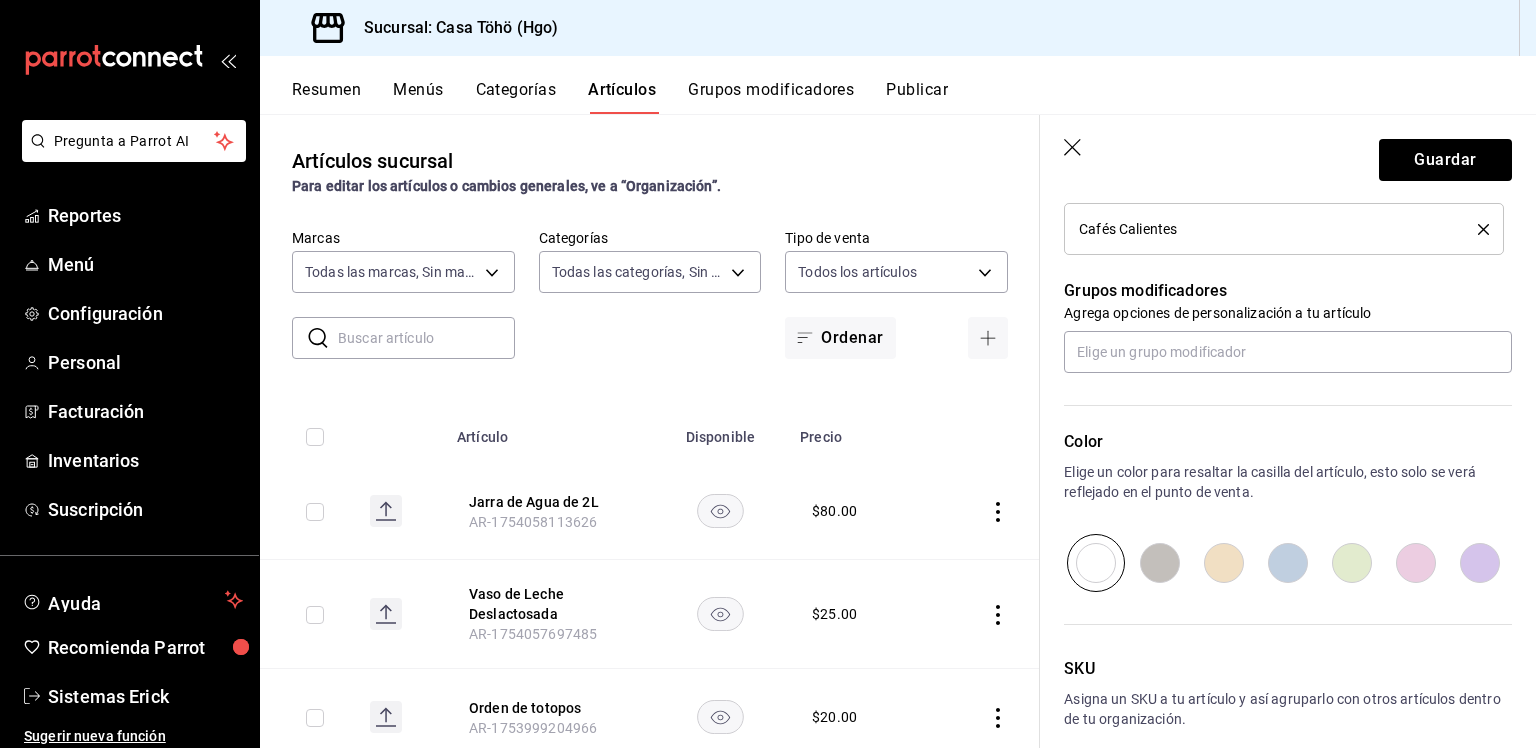 scroll, scrollTop: 916, scrollLeft: 0, axis: vertical 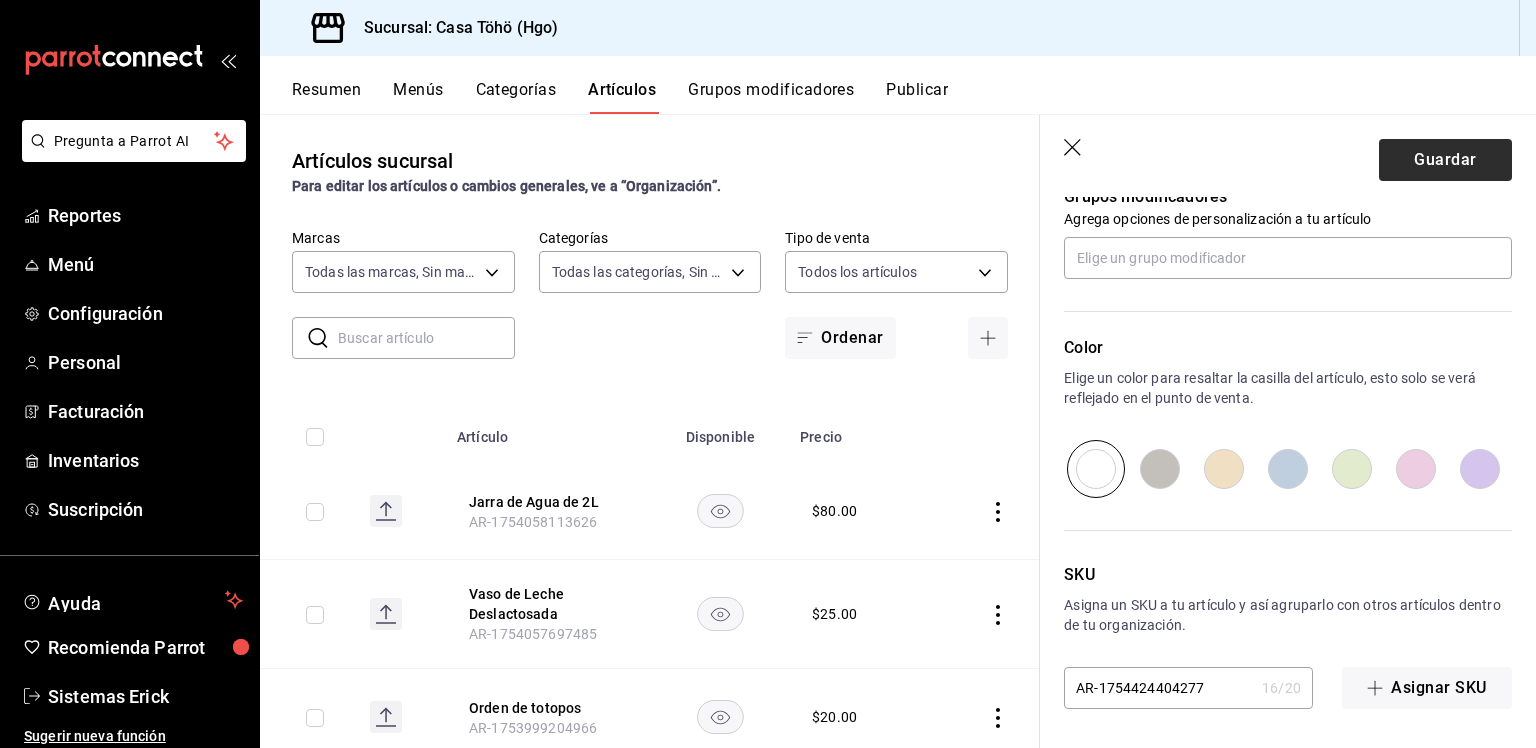 type on "Calibración de Expresó" 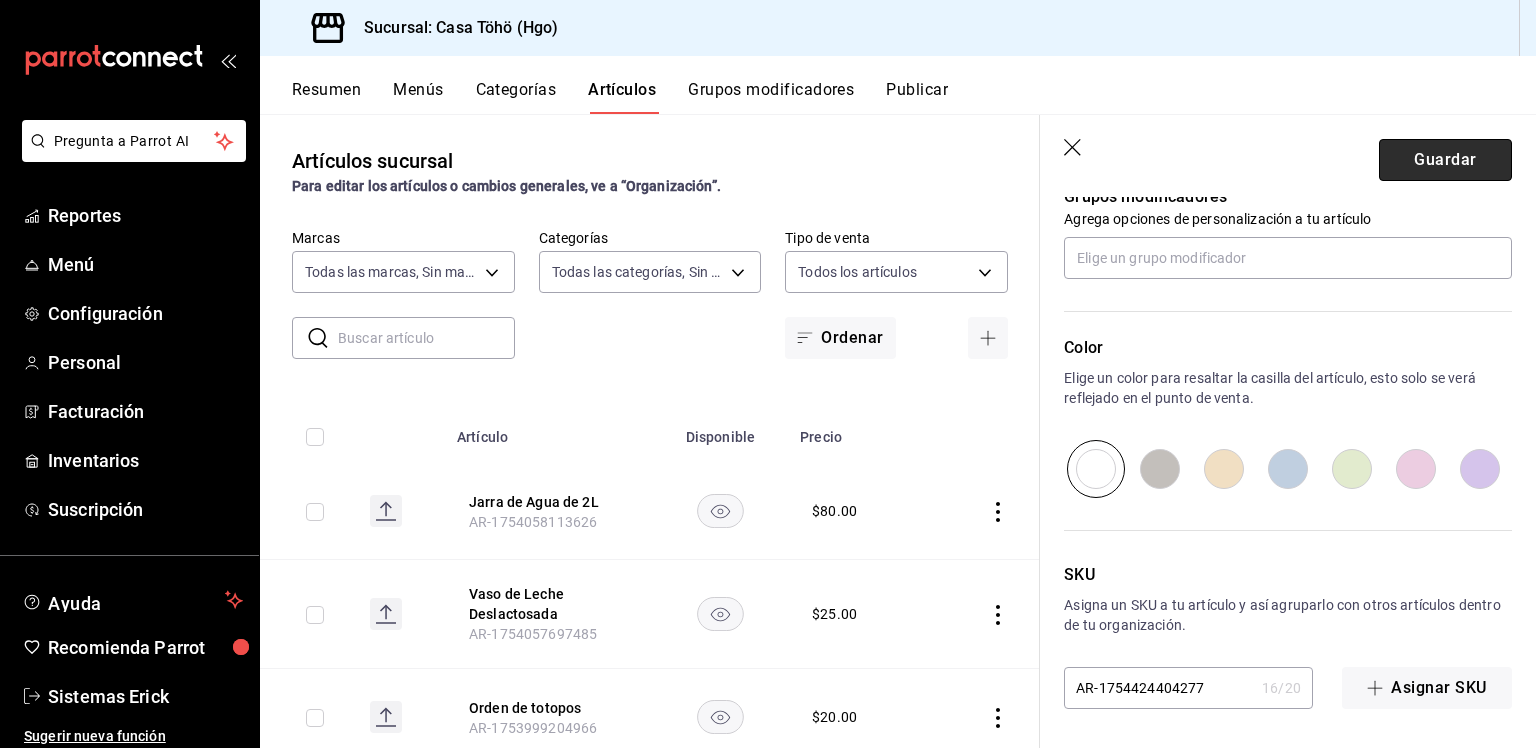 click on "Guardar" at bounding box center (1445, 160) 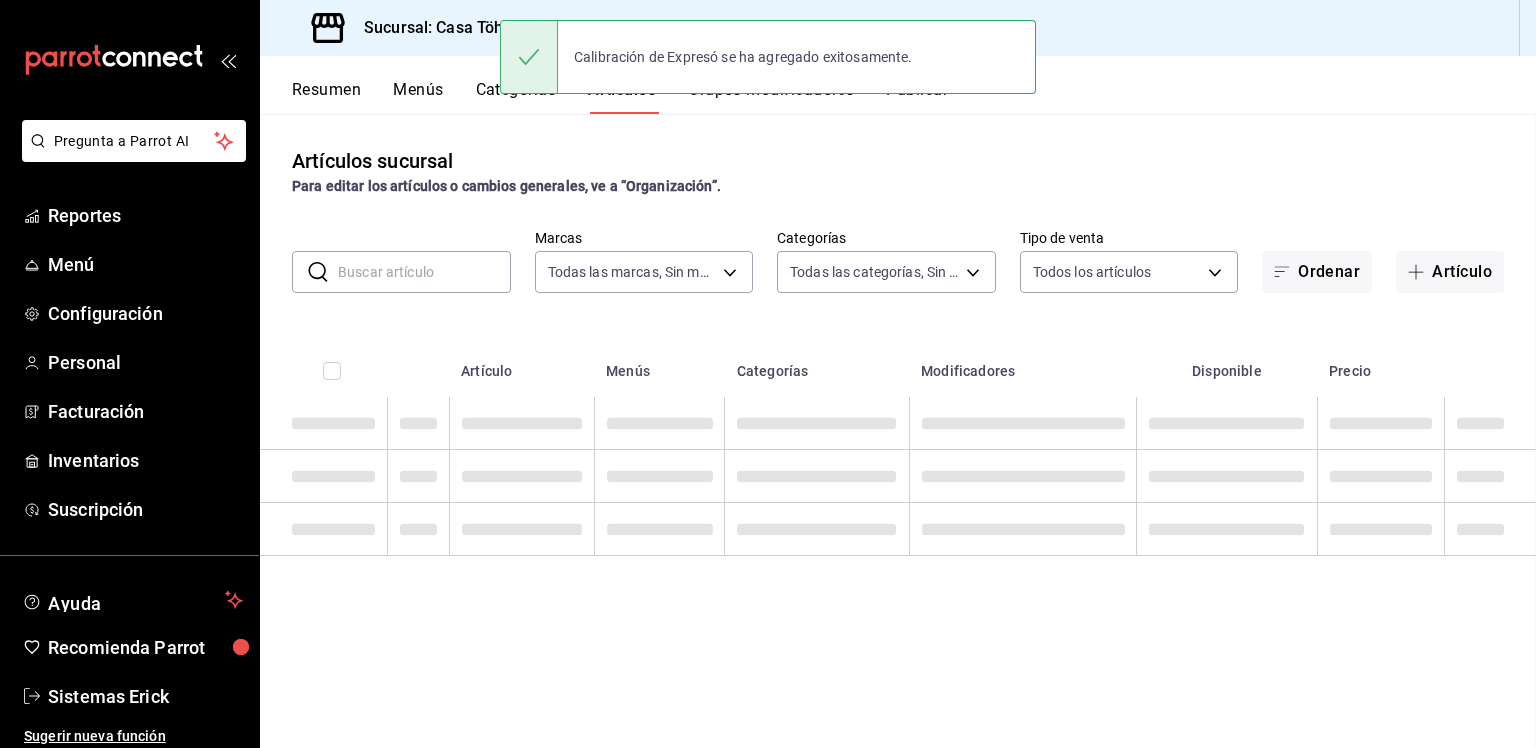 scroll, scrollTop: 0, scrollLeft: 0, axis: both 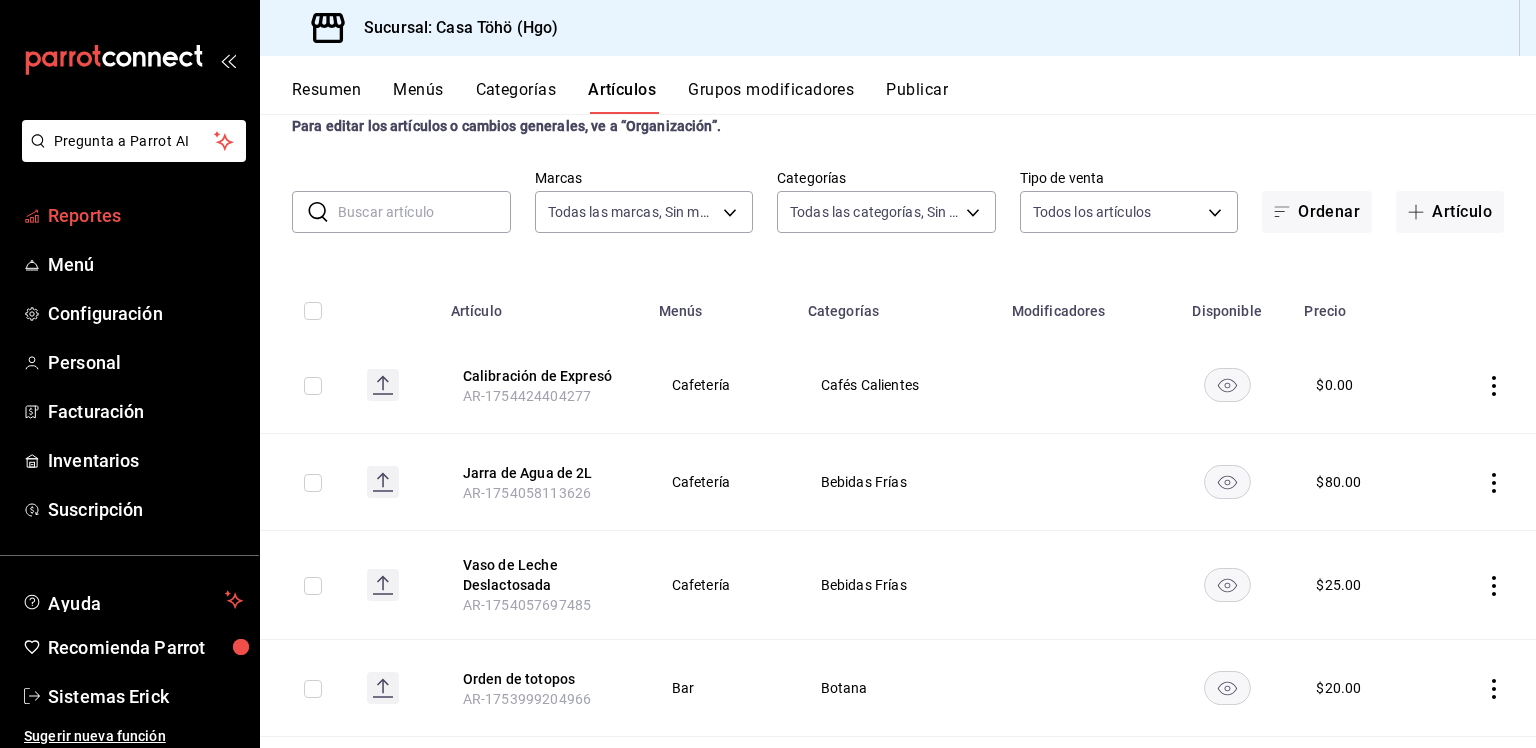click on "Reportes" at bounding box center (129, 215) 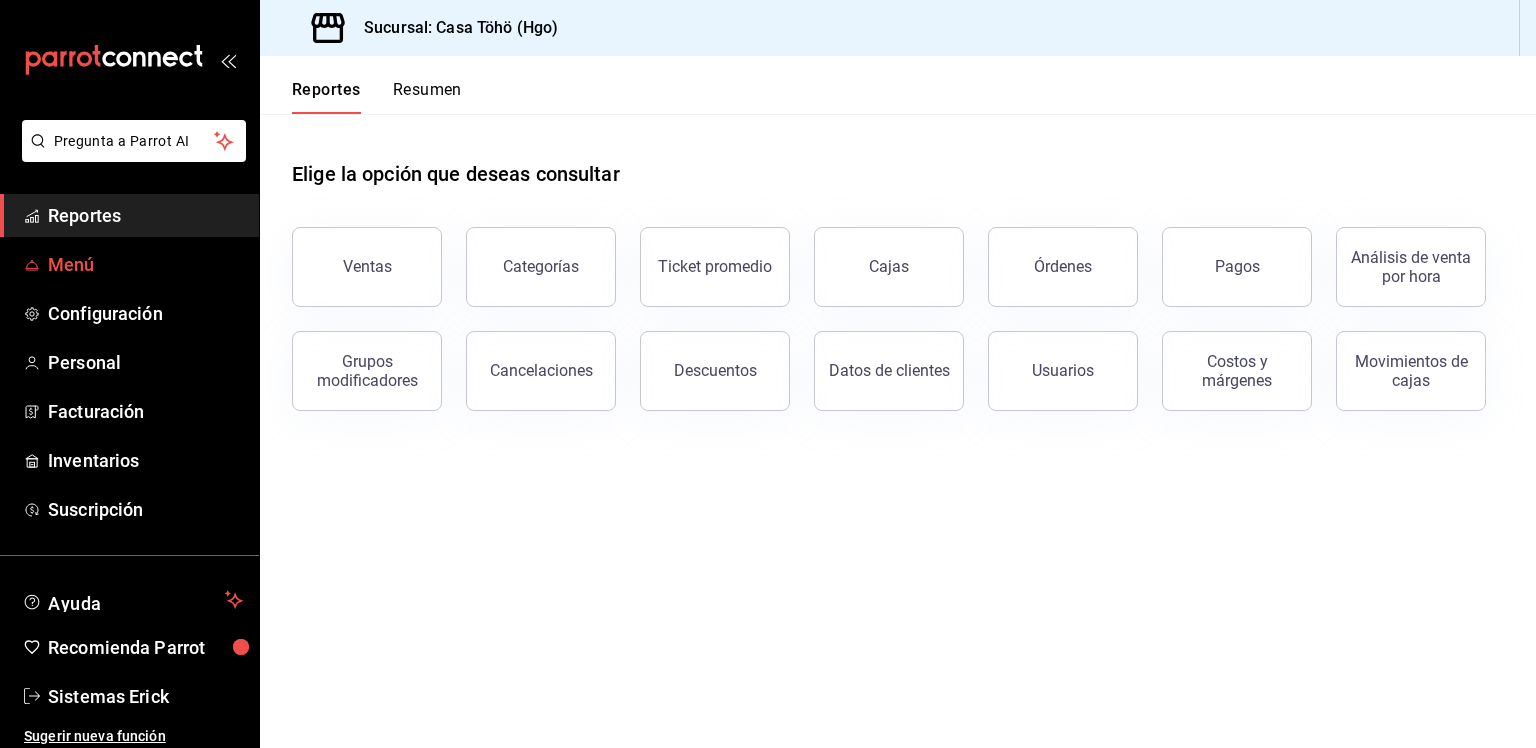 click on "Menú" at bounding box center (145, 264) 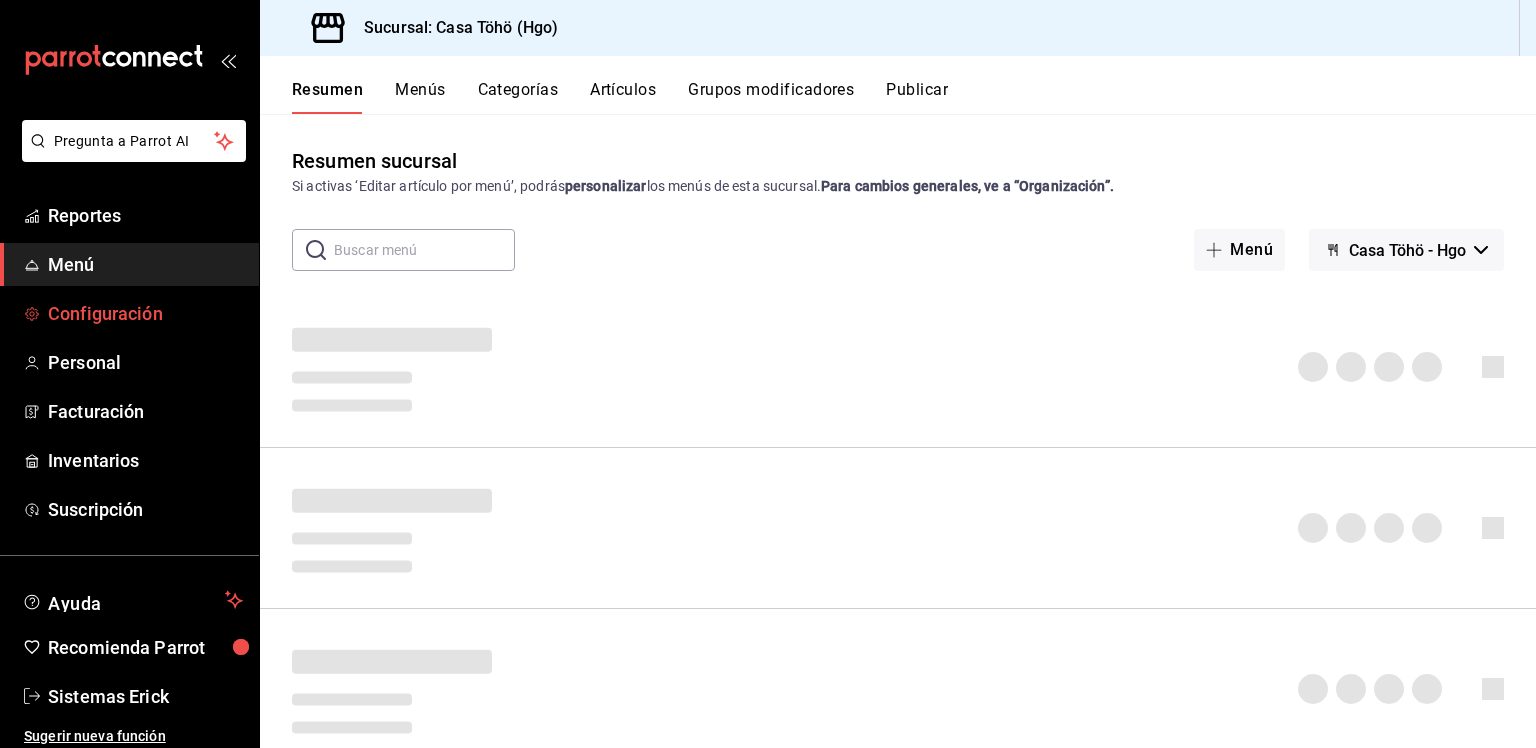 click on "Configuración" at bounding box center [145, 313] 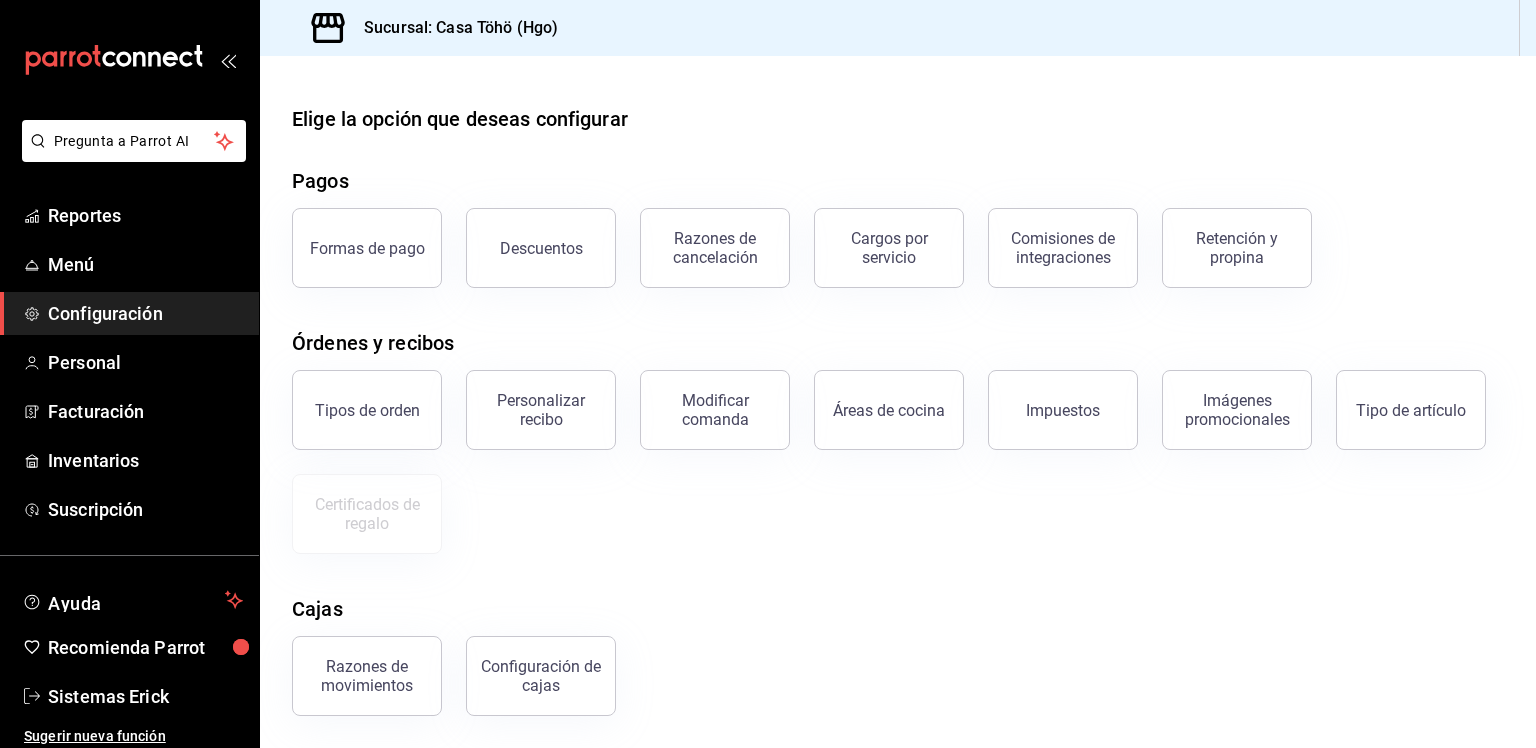 scroll, scrollTop: 48, scrollLeft: 0, axis: vertical 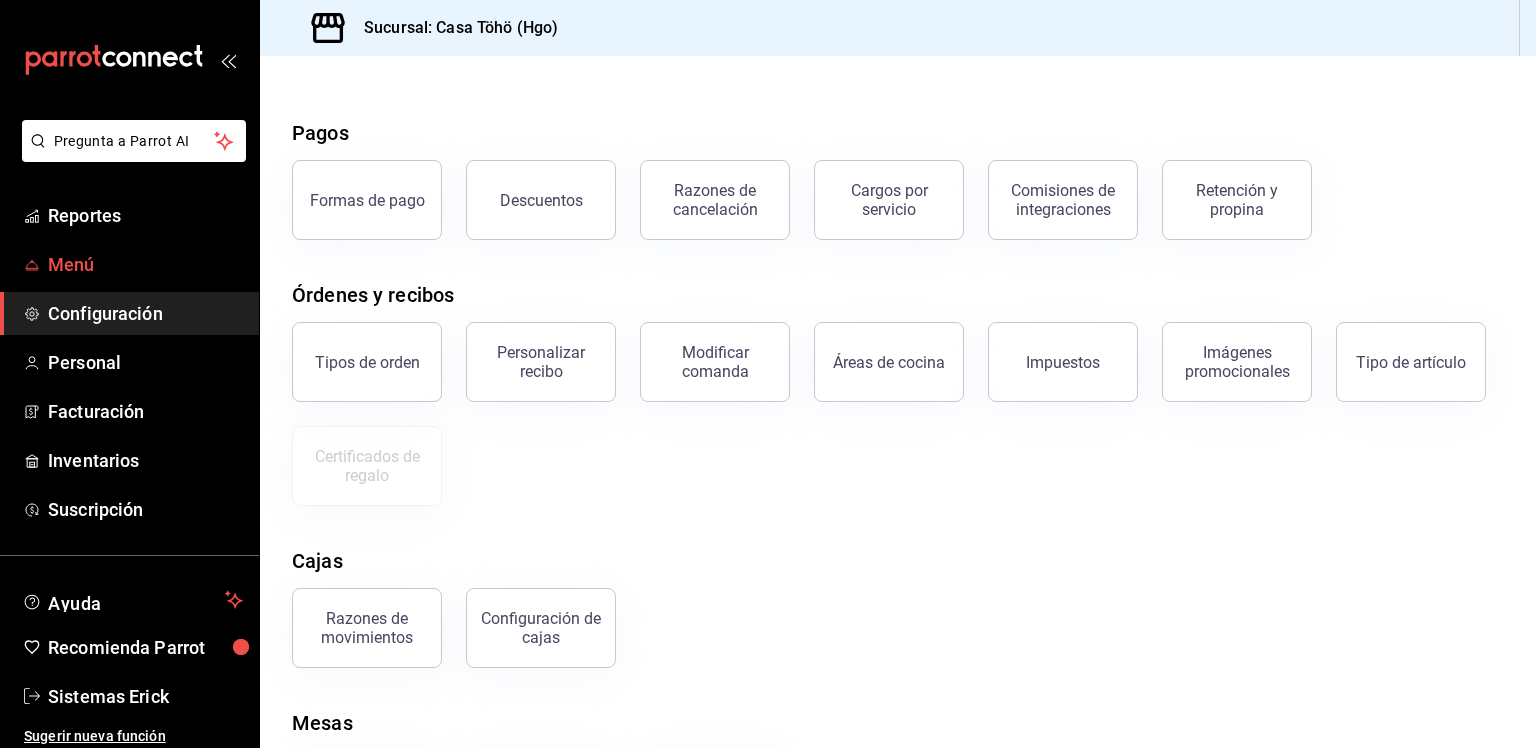 click on "Menú" at bounding box center (145, 264) 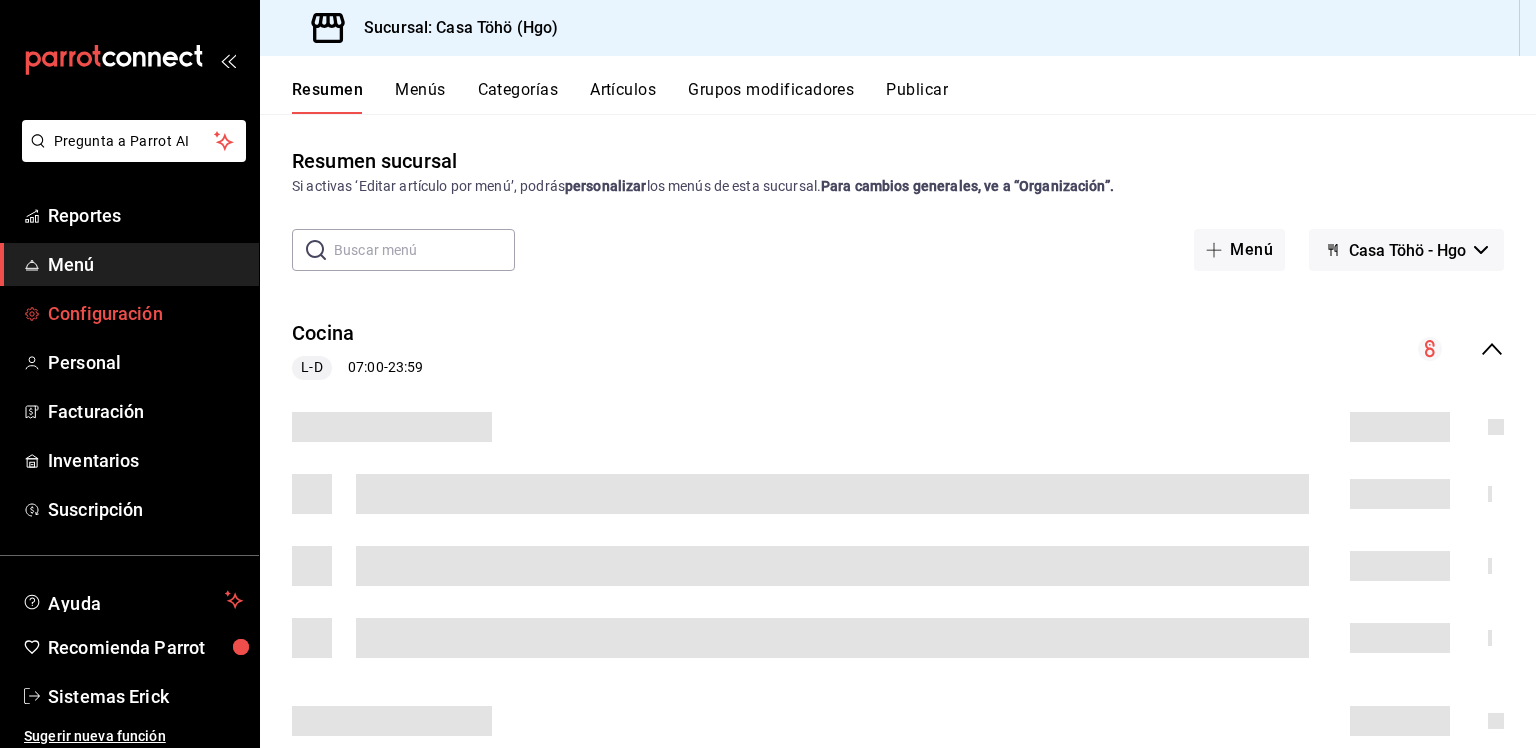click on "Configuración" at bounding box center (145, 313) 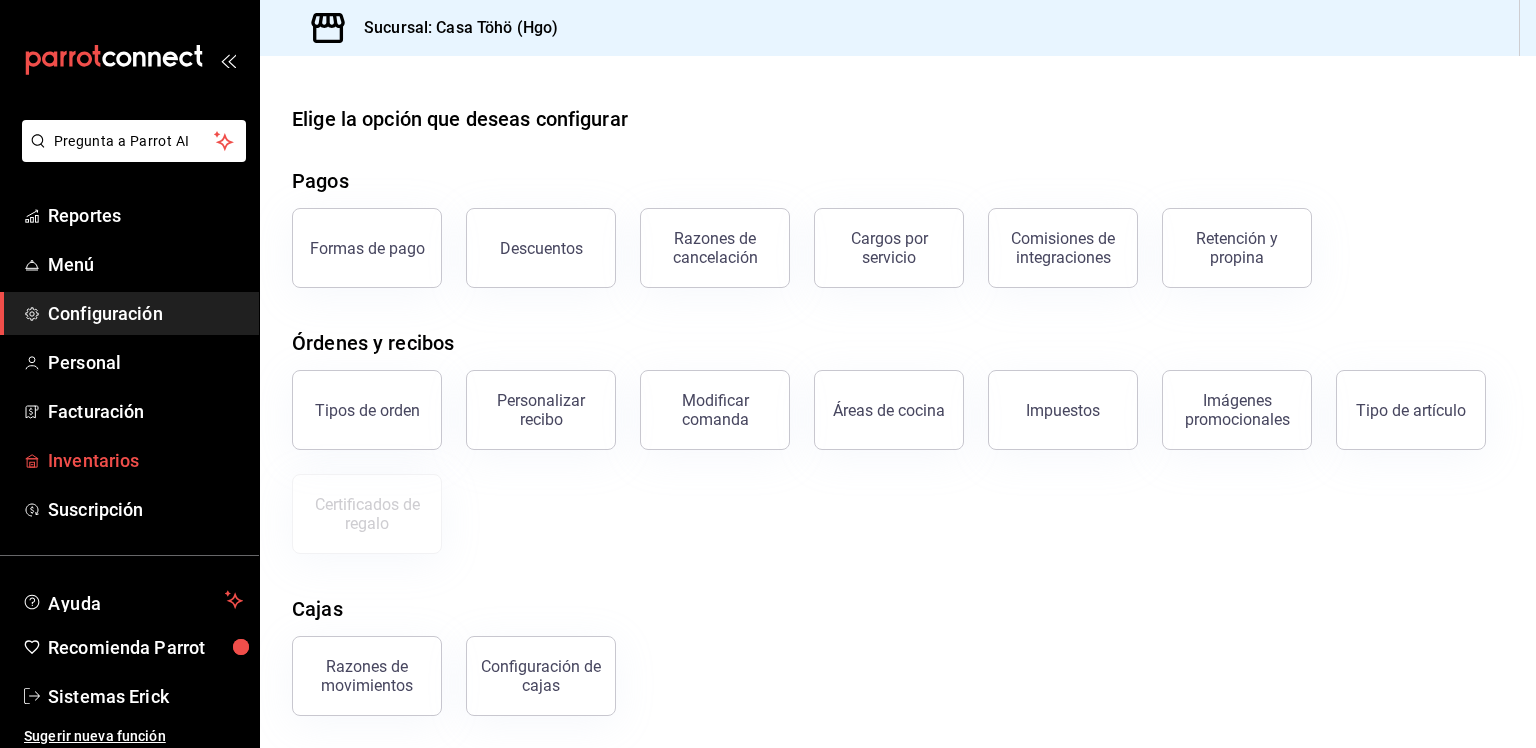 click on "Inventarios" at bounding box center [129, 460] 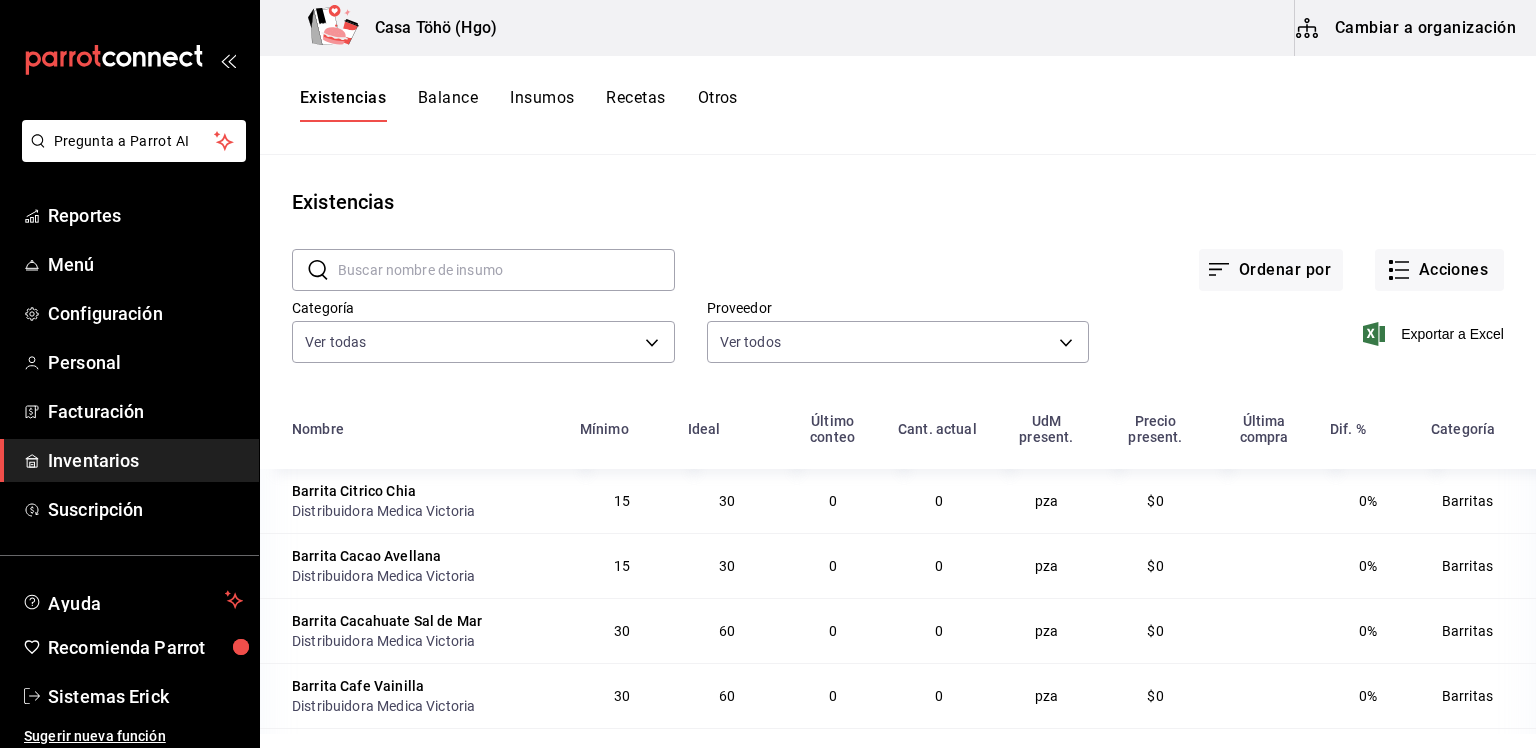 click on "Balance" at bounding box center (448, 105) 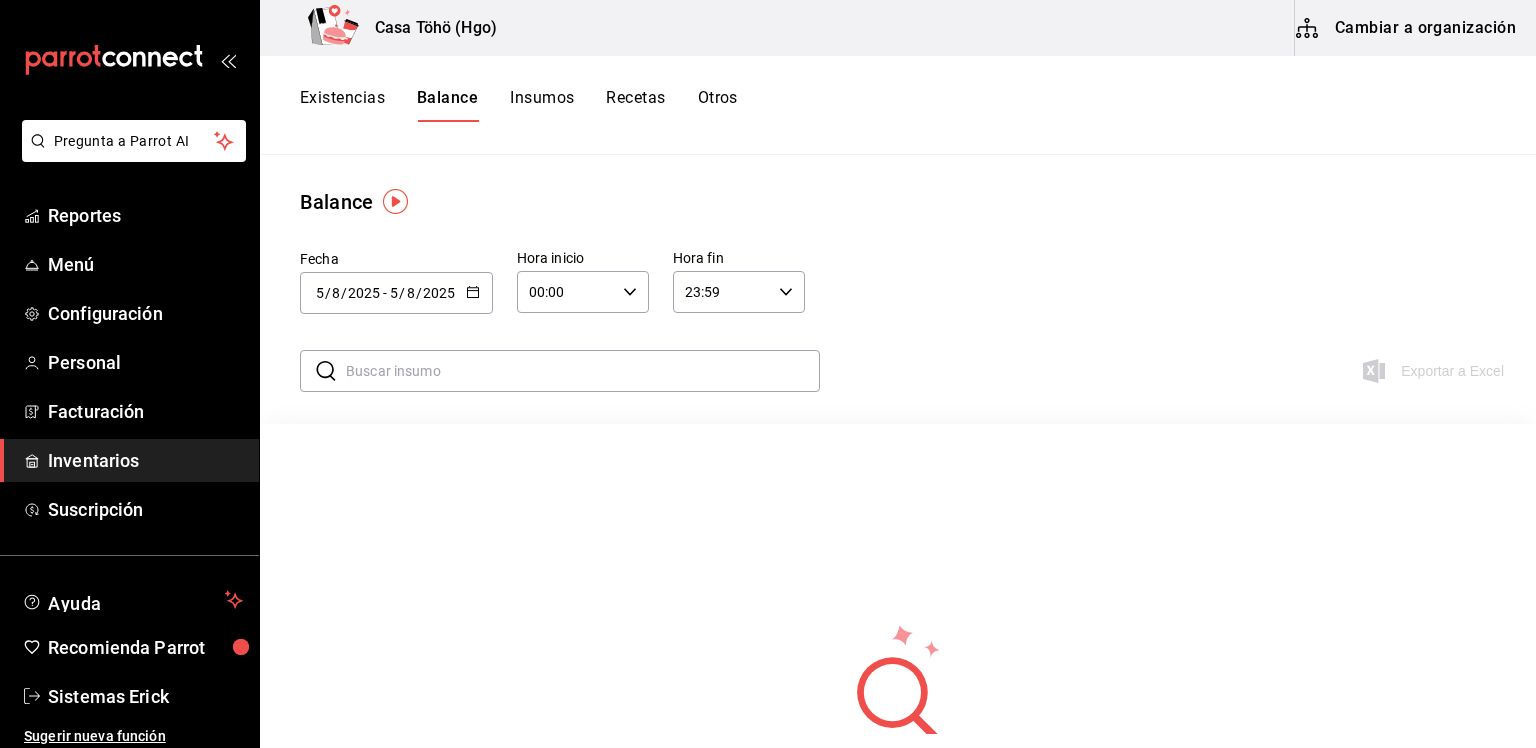 click on "Existencias" at bounding box center (342, 105) 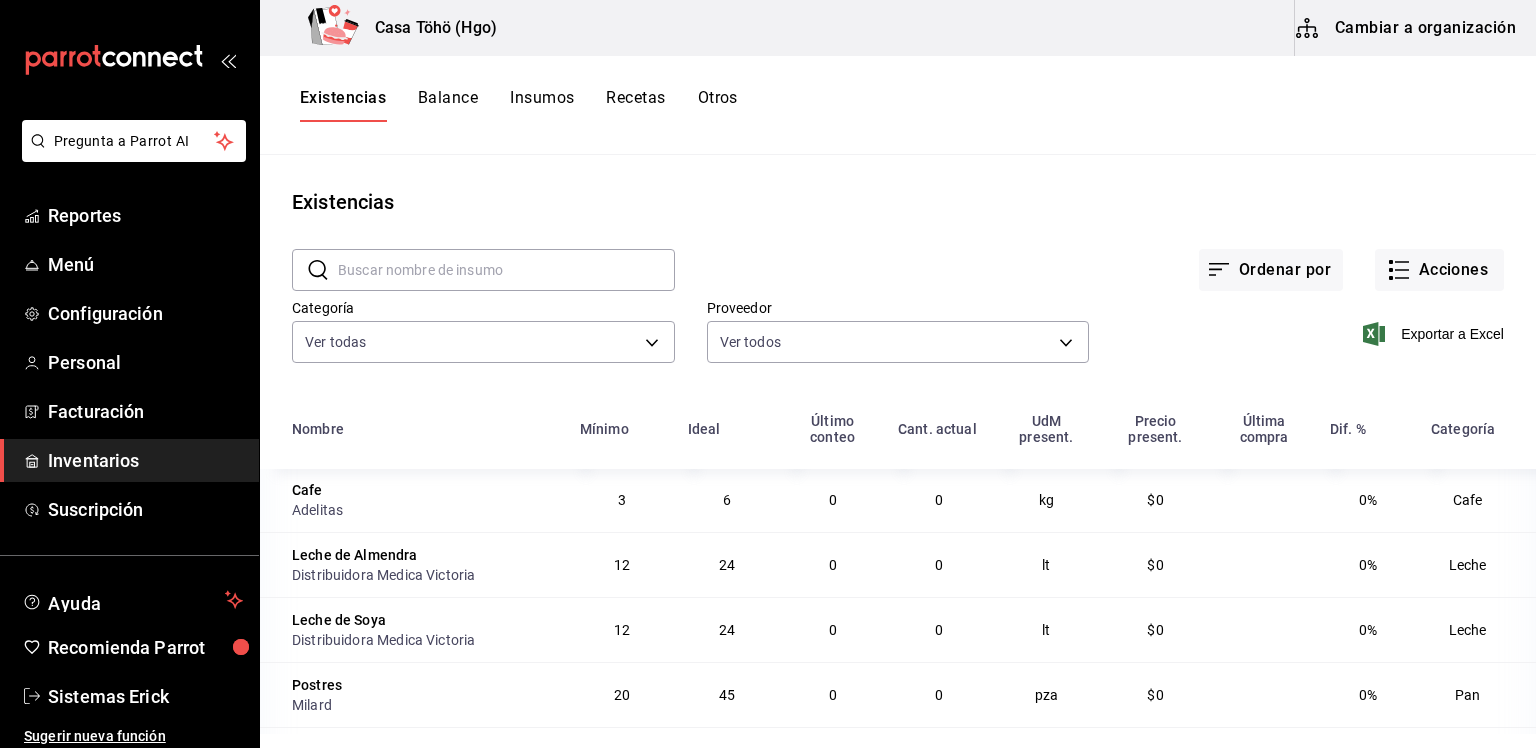 scroll, scrollTop: 366, scrollLeft: 0, axis: vertical 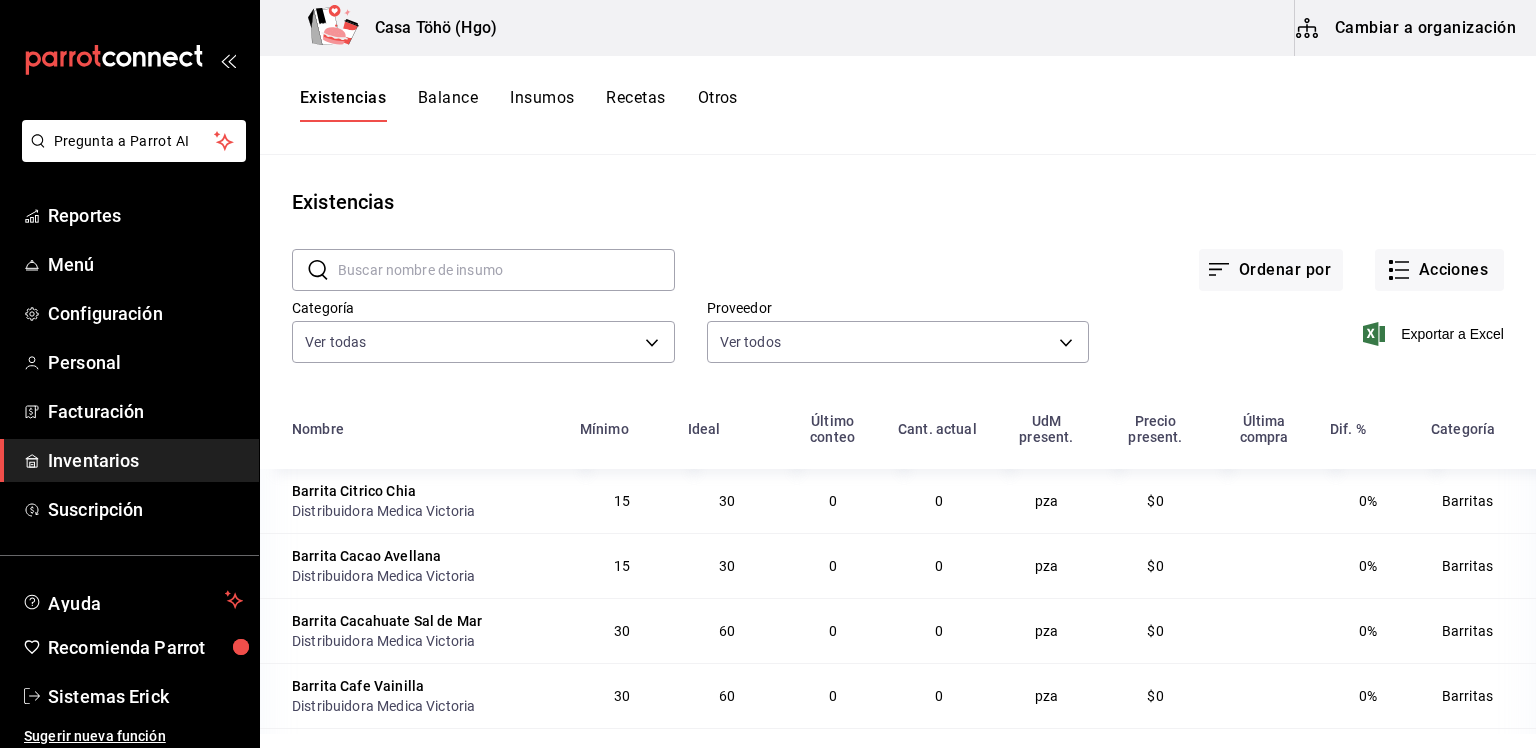 click on "Exportar a Excel" at bounding box center [1296, 318] 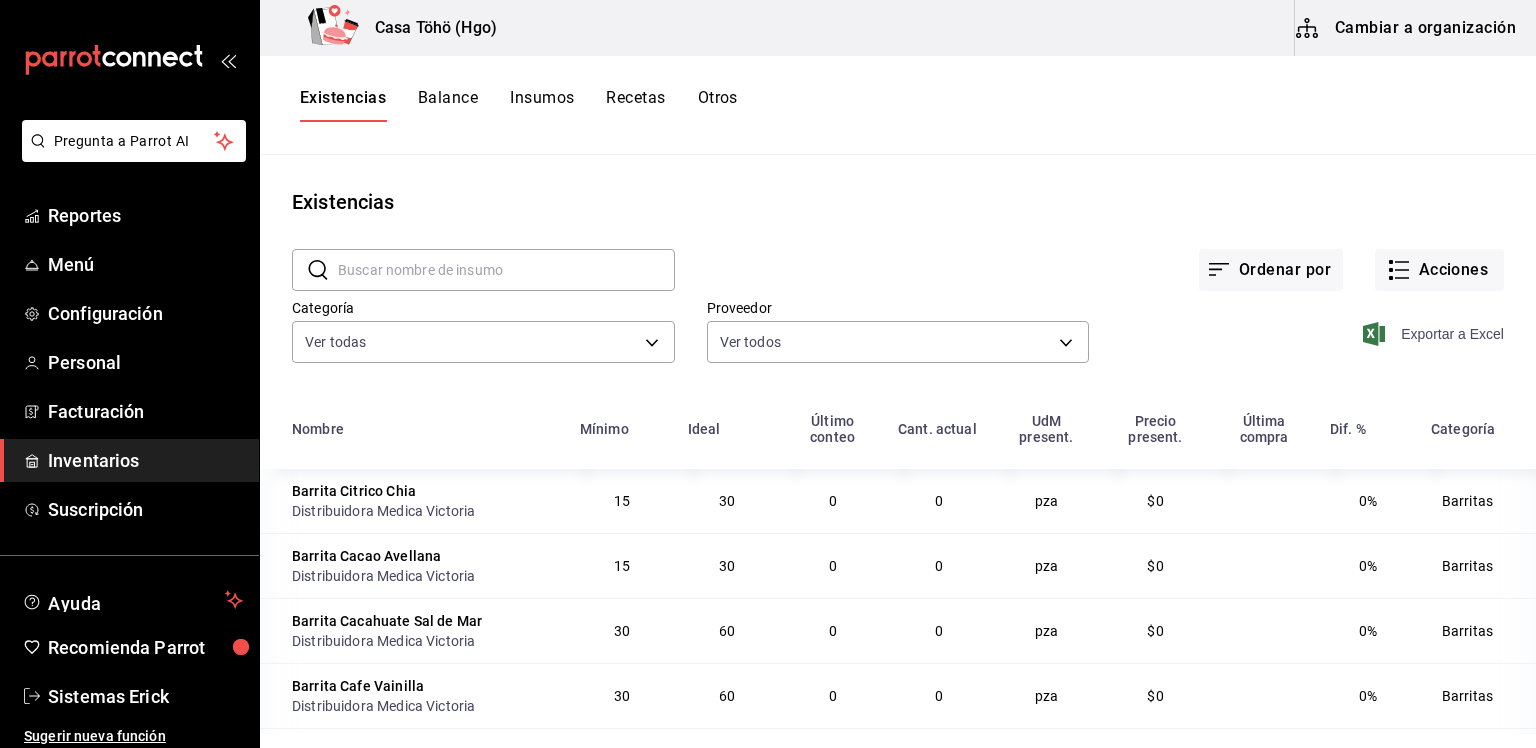 click on "Exportar a Excel" at bounding box center (1435, 334) 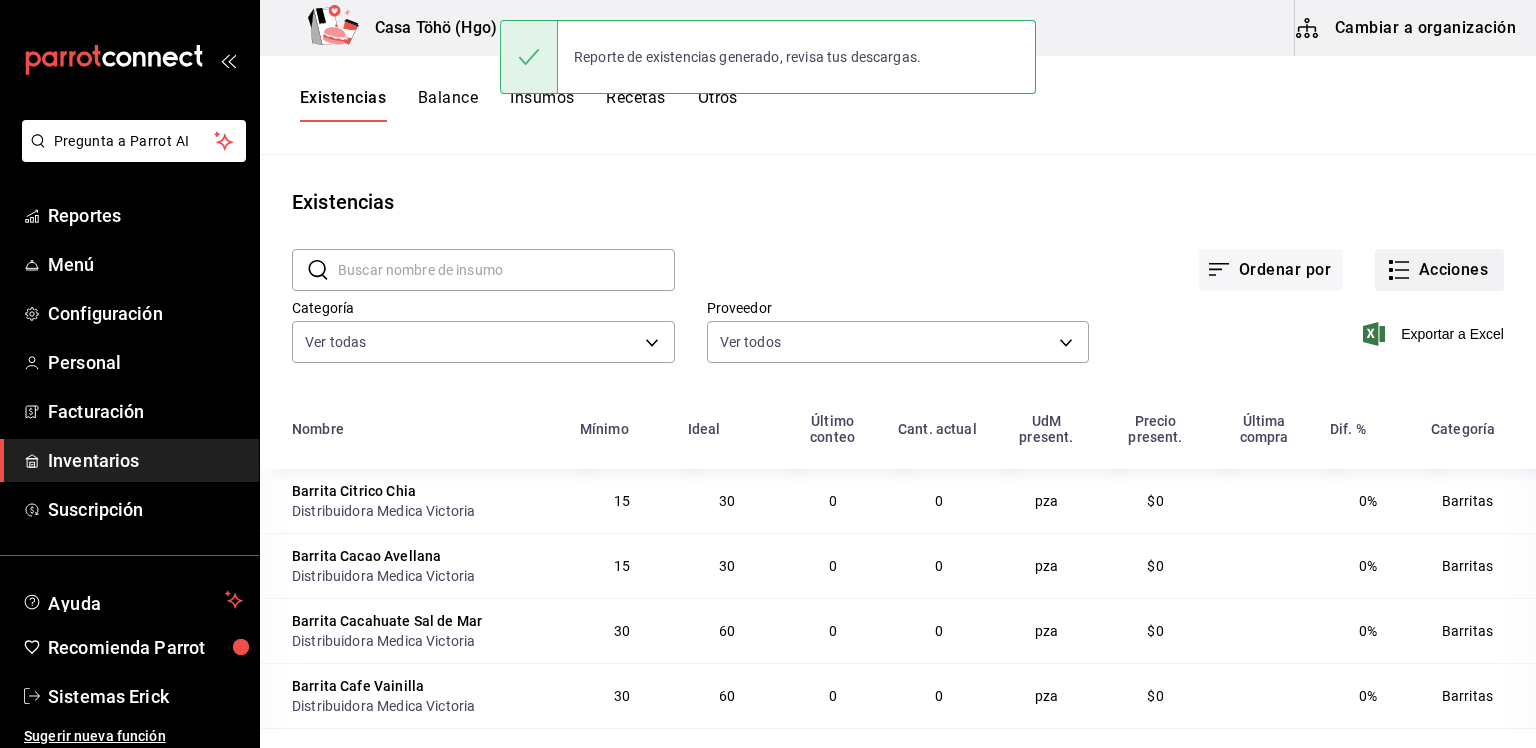 click 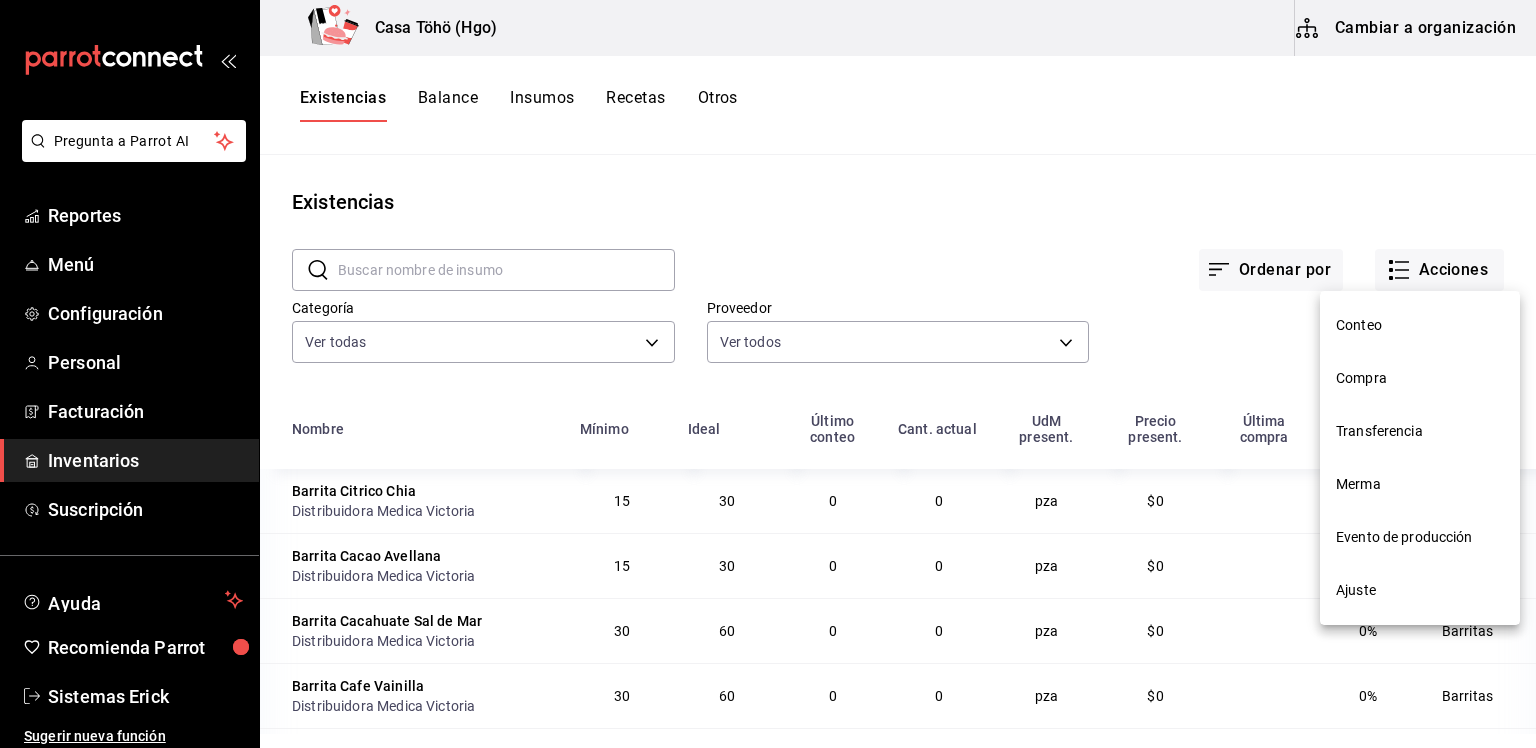 click on "Compra" at bounding box center [1420, 378] 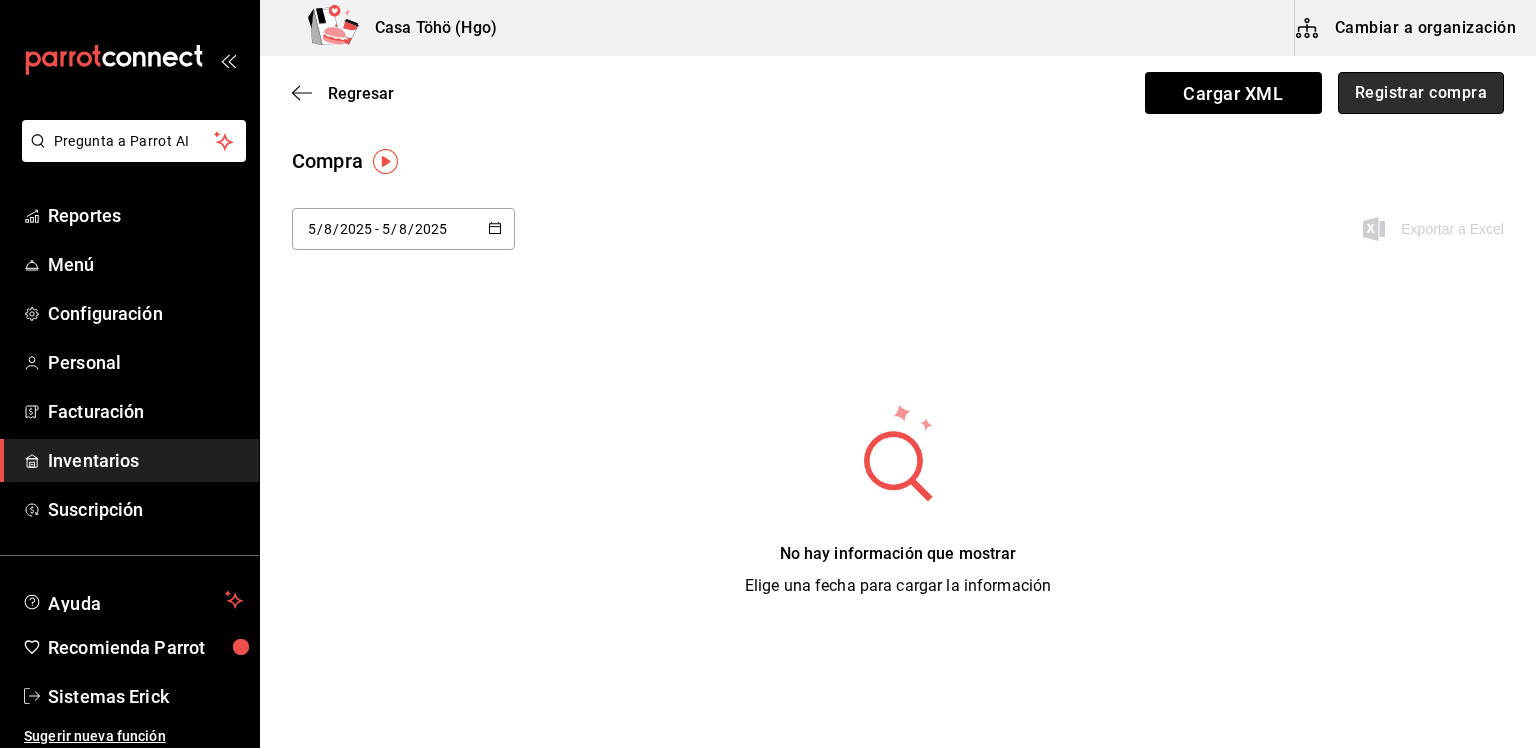 click on "Registrar compra" at bounding box center (1421, 93) 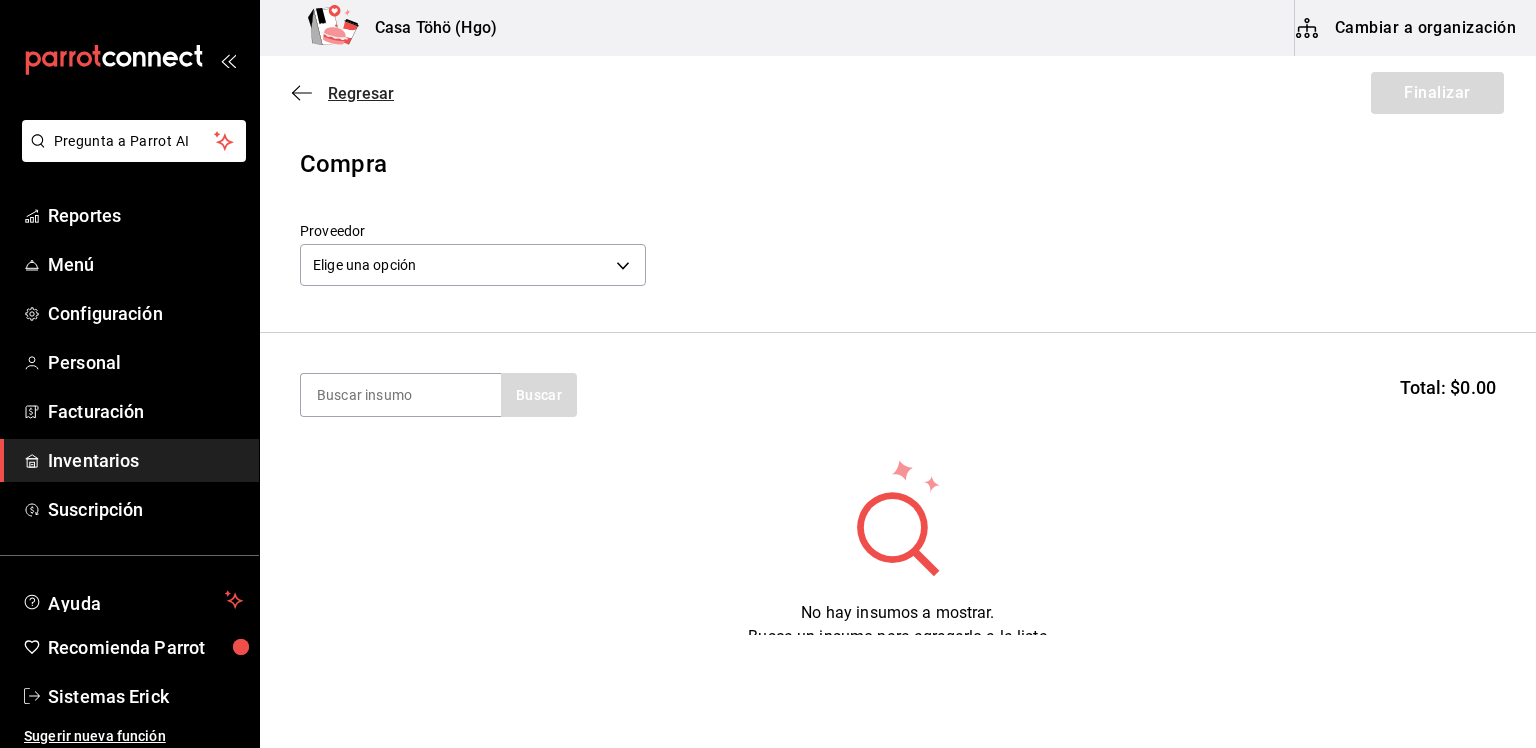 click 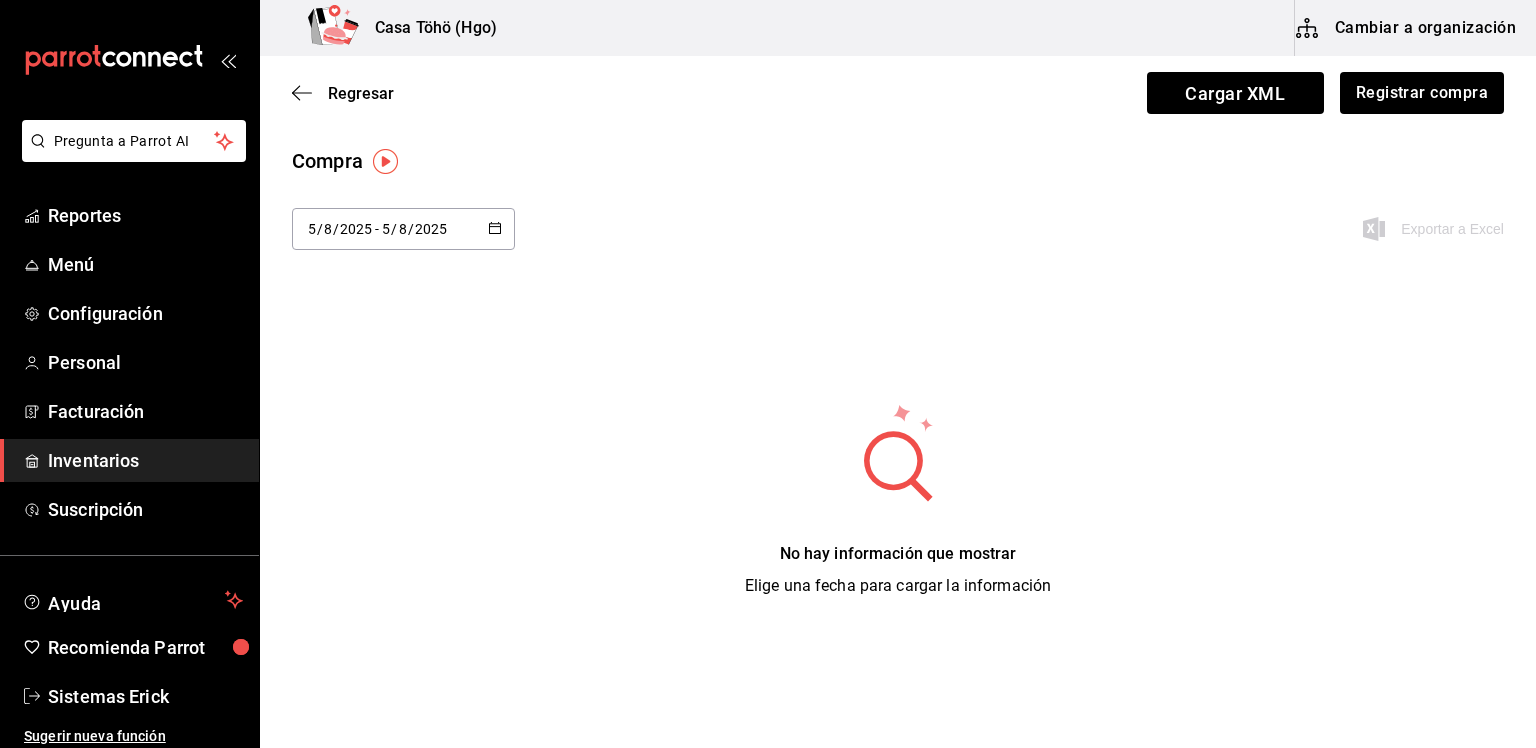 click 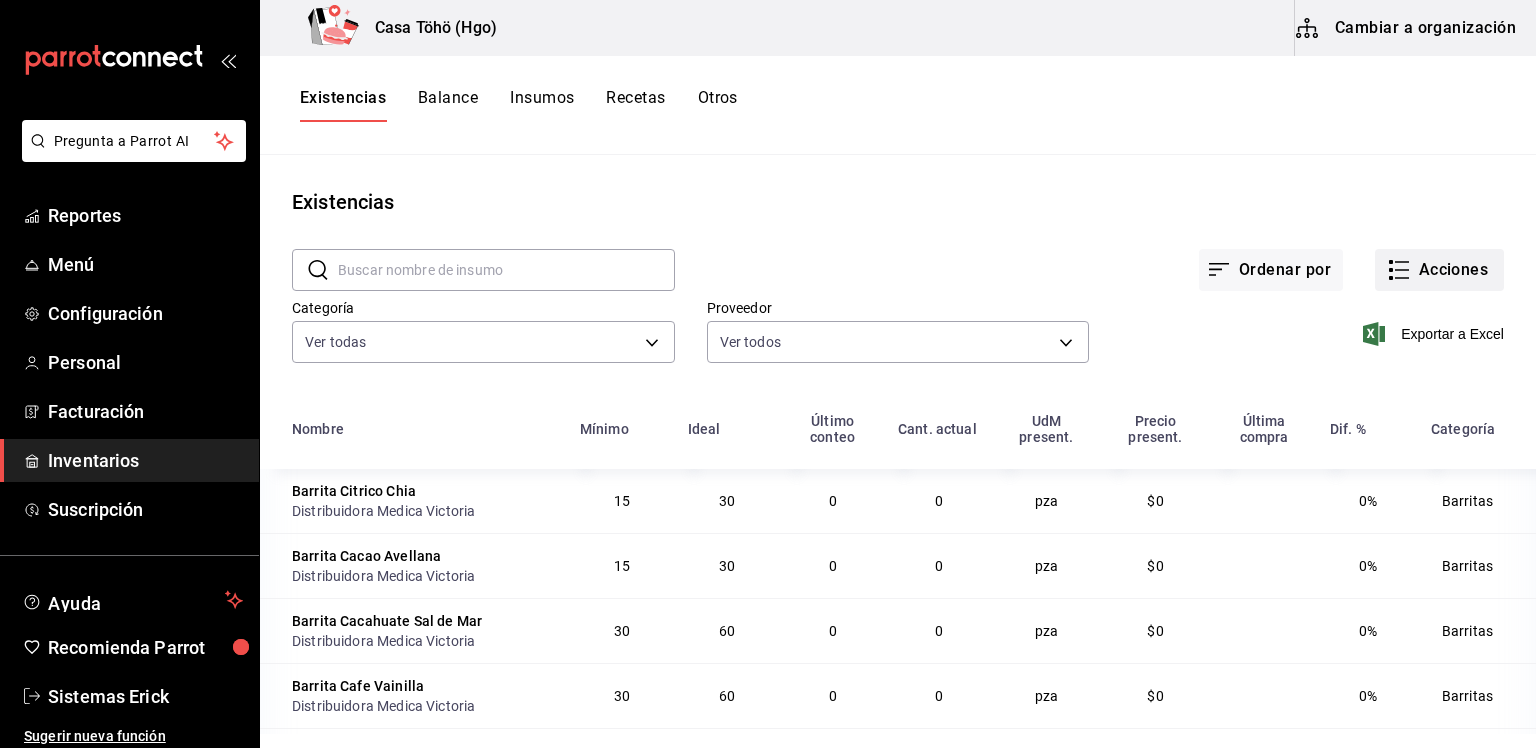 click on "Acciones" at bounding box center [1439, 270] 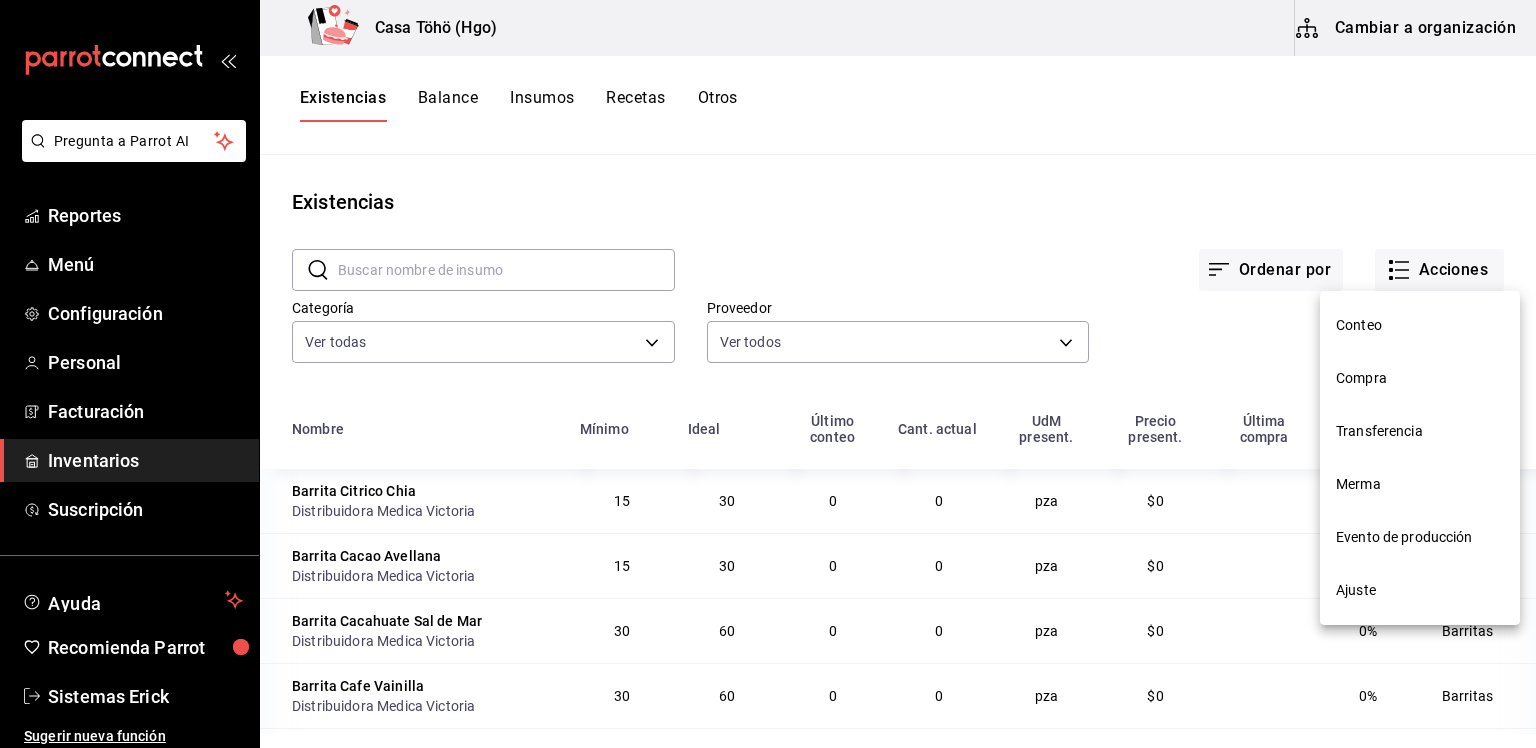 click at bounding box center [768, 374] 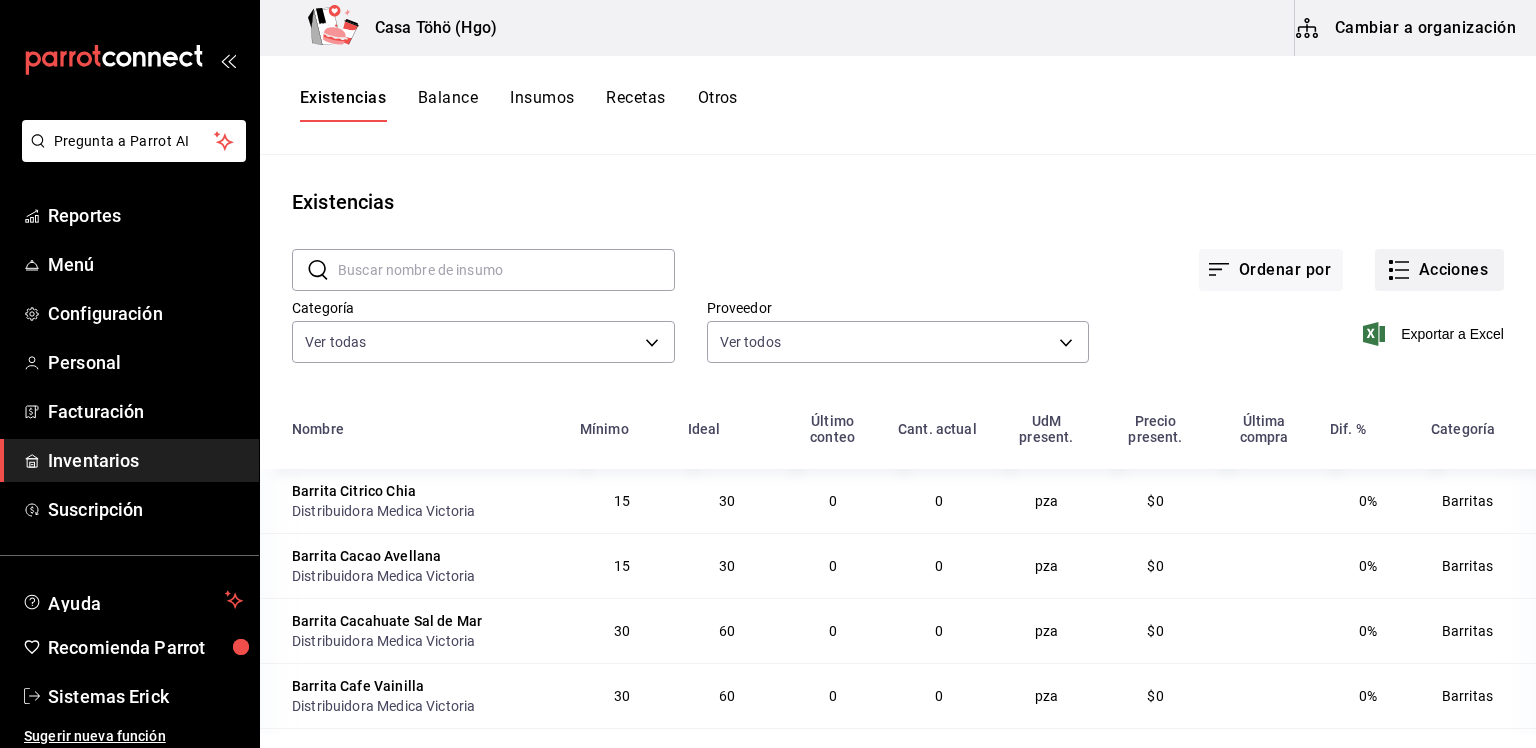 click on "Acciones" at bounding box center (1439, 270) 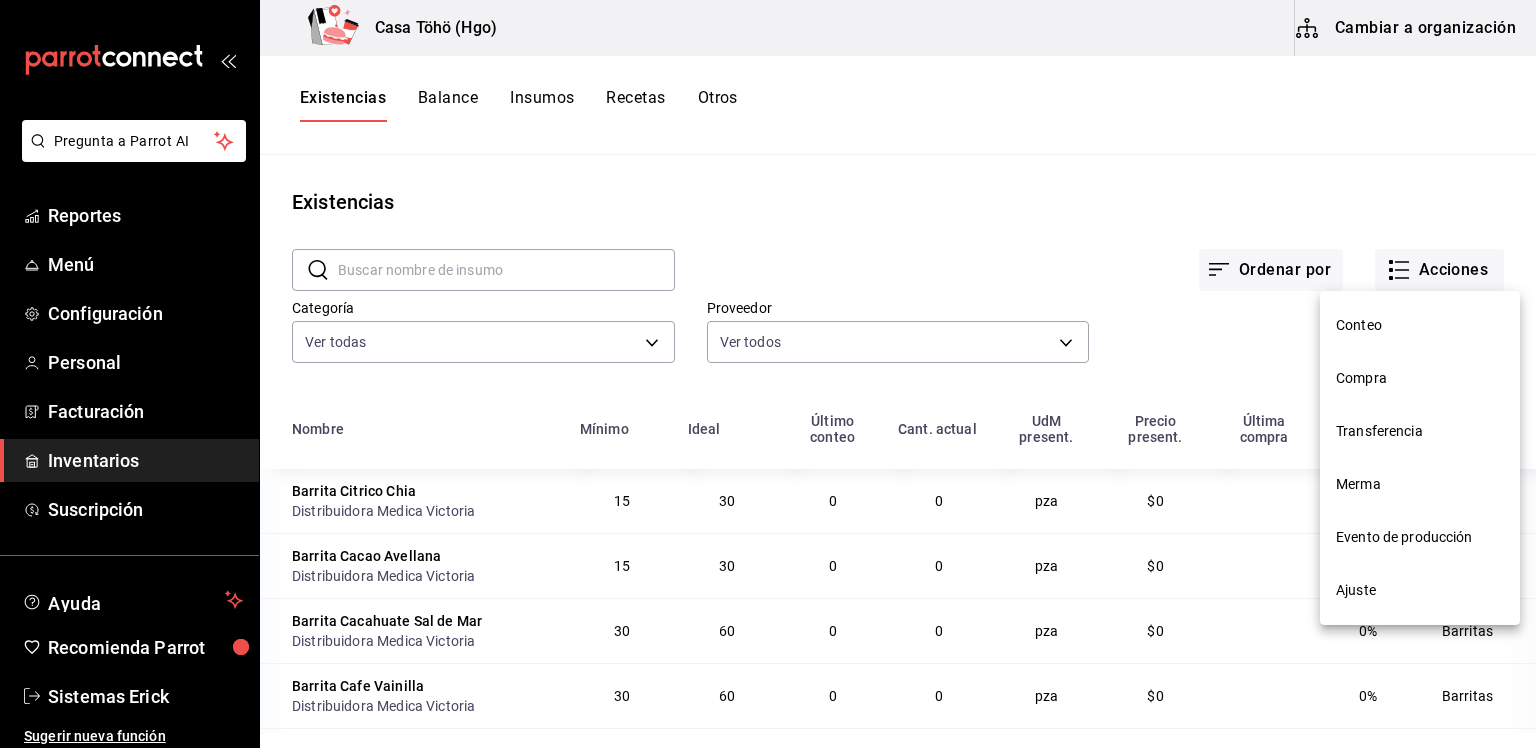 click on "Compra" at bounding box center [1420, 378] 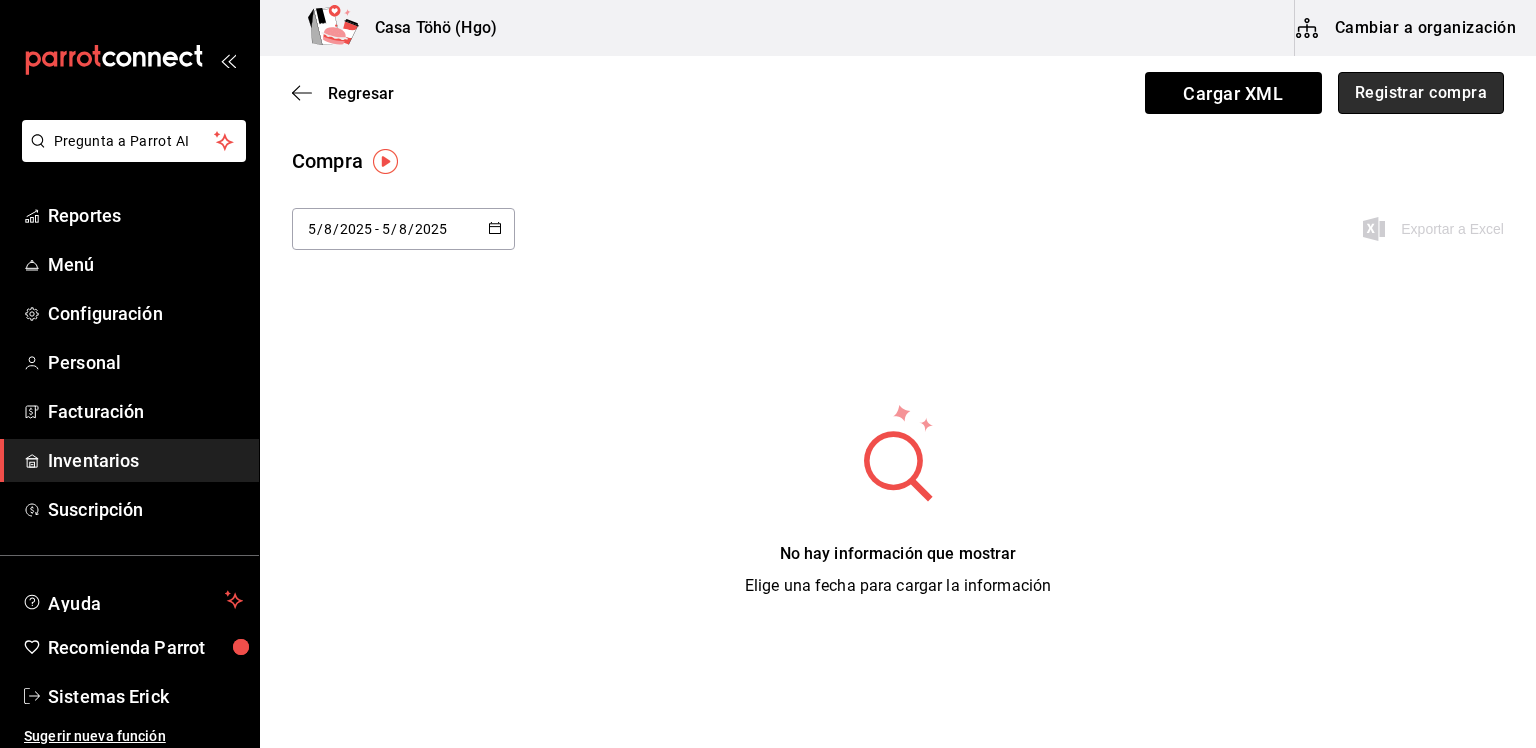click on "Registrar compra" at bounding box center (1421, 93) 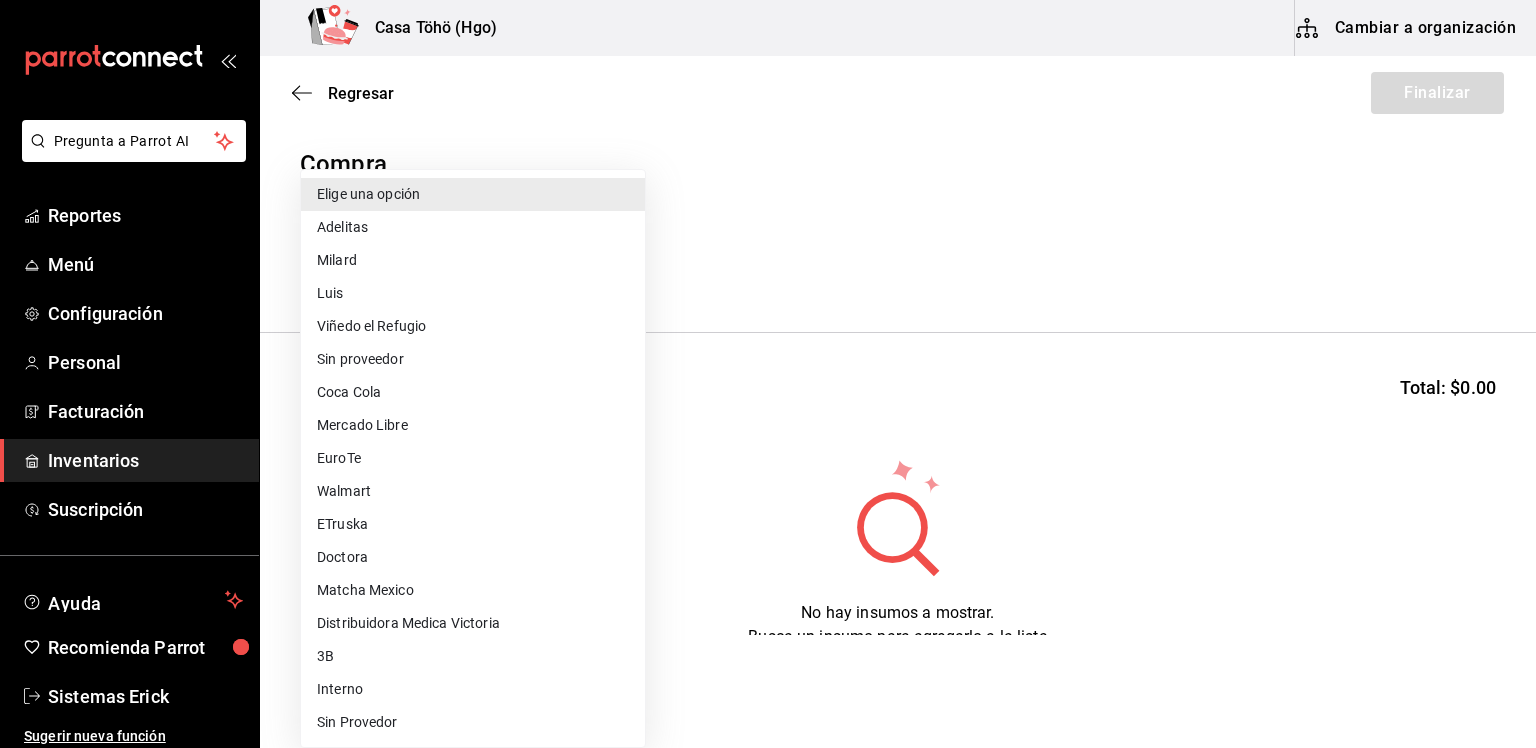 click on "Pregunta a Parrot AI Reportes   Menú   Configuración   Personal   Facturación   Inventarios   Suscripción   Ayuda Recomienda Parrot   Sistemas [PERSON]   Sugerir nueva función   Casa Töhö (Hgo) Cambiar a organización Regresar Finalizar Compra Proveedor Elige una opción default Buscar Total: $0.00 No hay insumos a mostrar. Busca un insumo para agregarlo a la lista GANA 1 MES GRATIS EN TU SUSCRIPCIÓN AQUÍ ¿Recuerdas cómo empezó tu restaurante?
Hoy puedes ayudar a un colega a tener el mismo cambio que tú viviste.
Recomienda Parrot directamente desde tu Portal Administrador.
Es fácil y rápido.
🎁 Por cada restaurante que se una, ganas 1 mes gratis. Ver video tutorial Ir a video Pregunta a Parrot AI Reportes   Menú   Configuración   Personal   Facturación   Inventarios   Suscripción   Ayuda Recomienda Parrot   Sistemas [PERSON]   Sugerir nueva función   Editar Eliminar Visitar centro de ayuda ([PHONE]) [EMAIL] Visitar centro de ayuda ([PHONE]) Elige una opción [PERSON]" at bounding box center [768, 317] 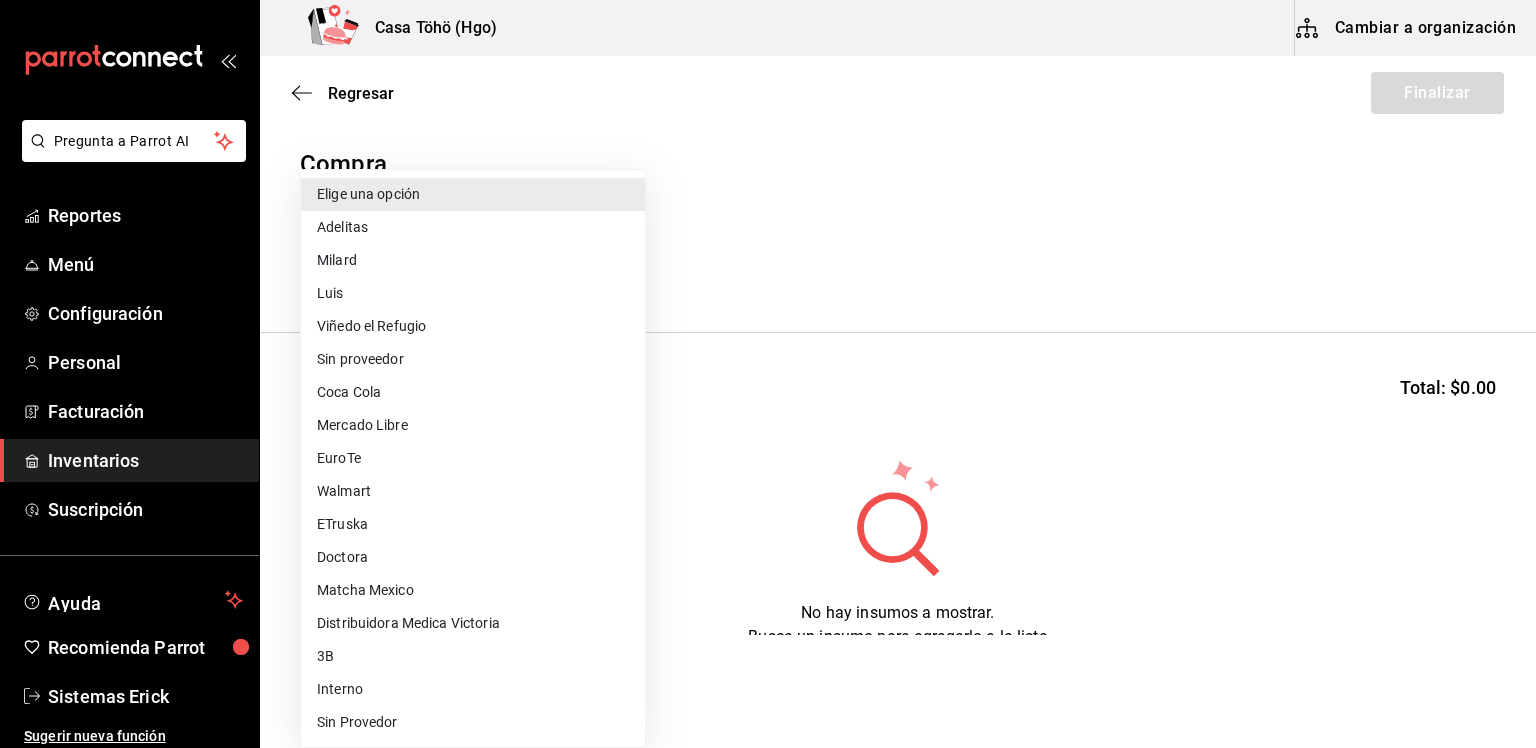 click on "Distribuidora Medica Victoria" at bounding box center [473, 623] 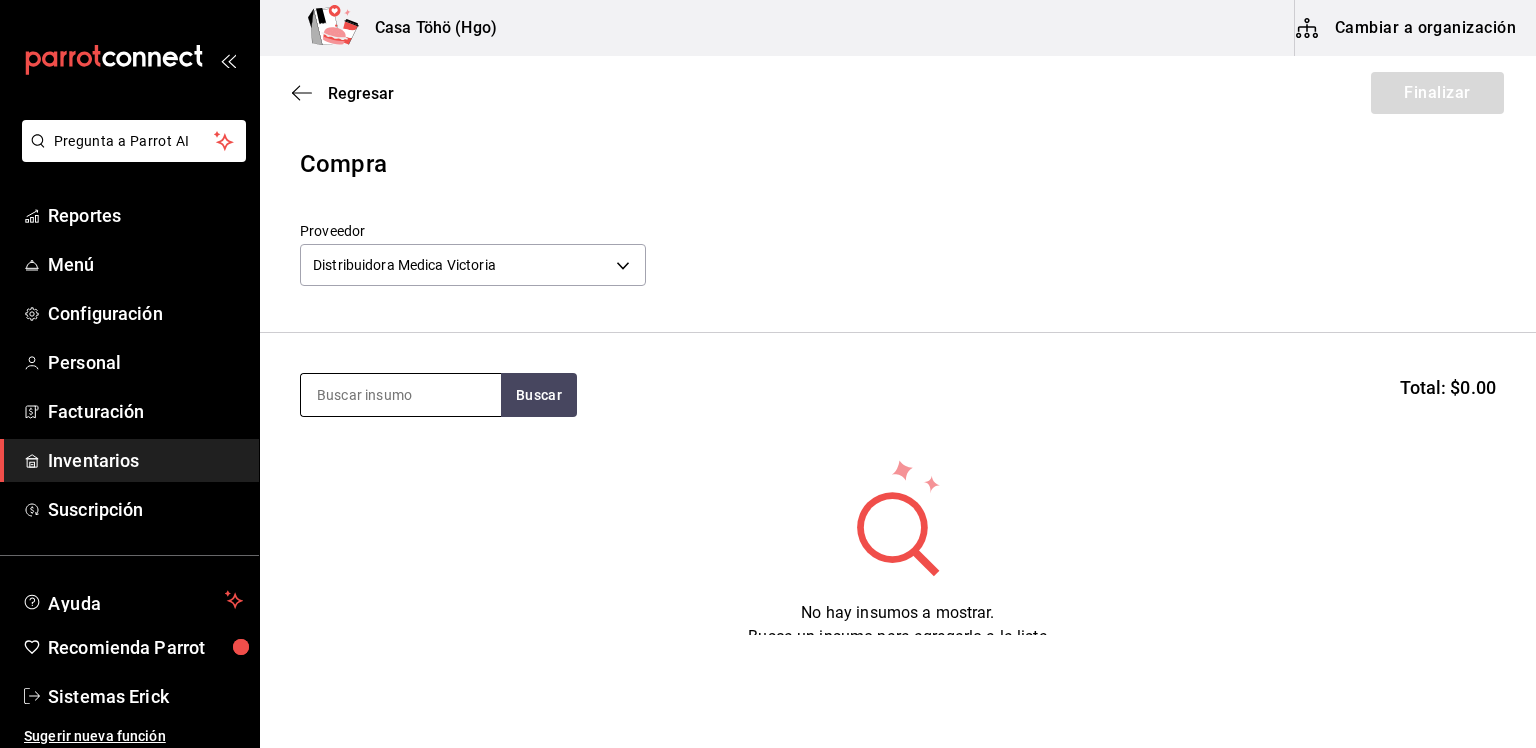 click at bounding box center [401, 395] 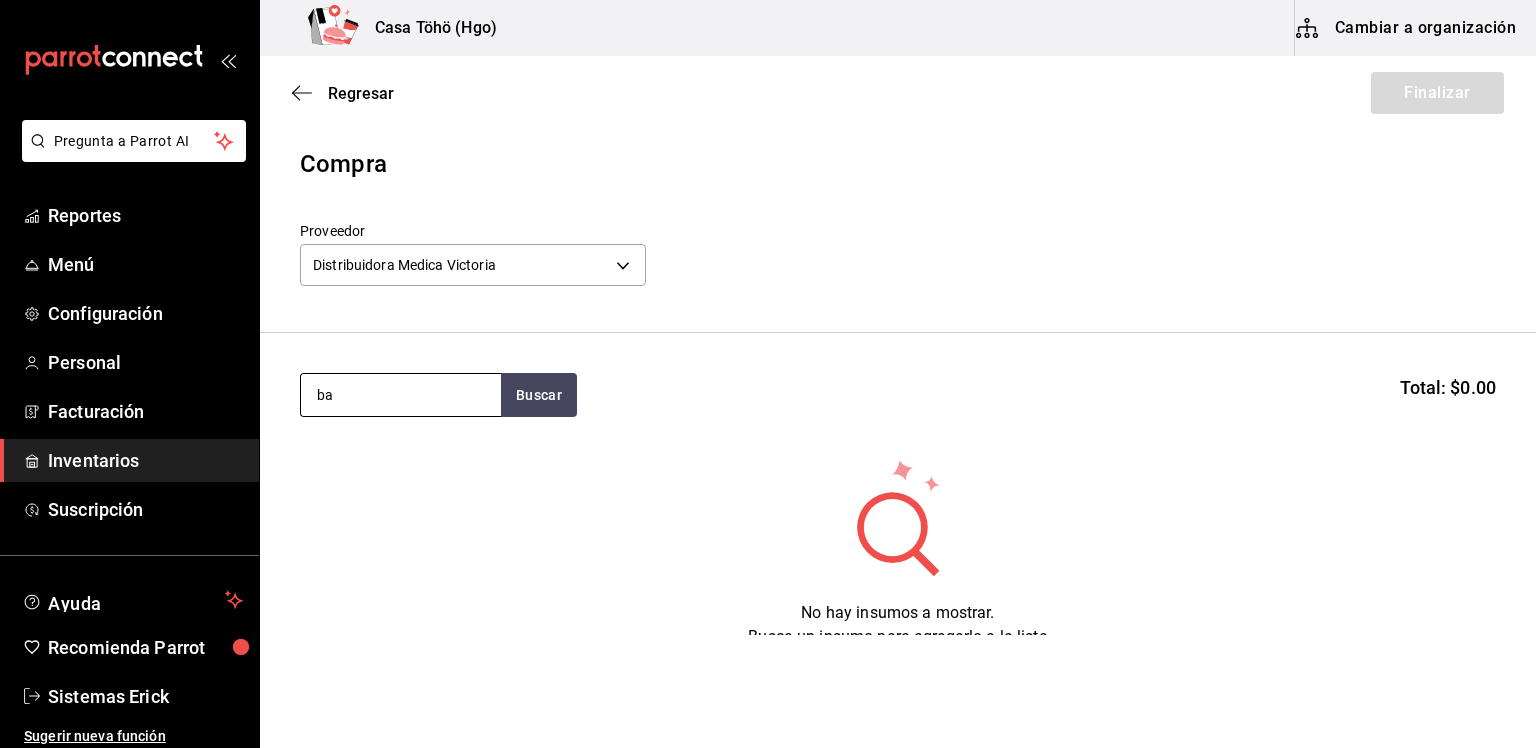 type on "ba" 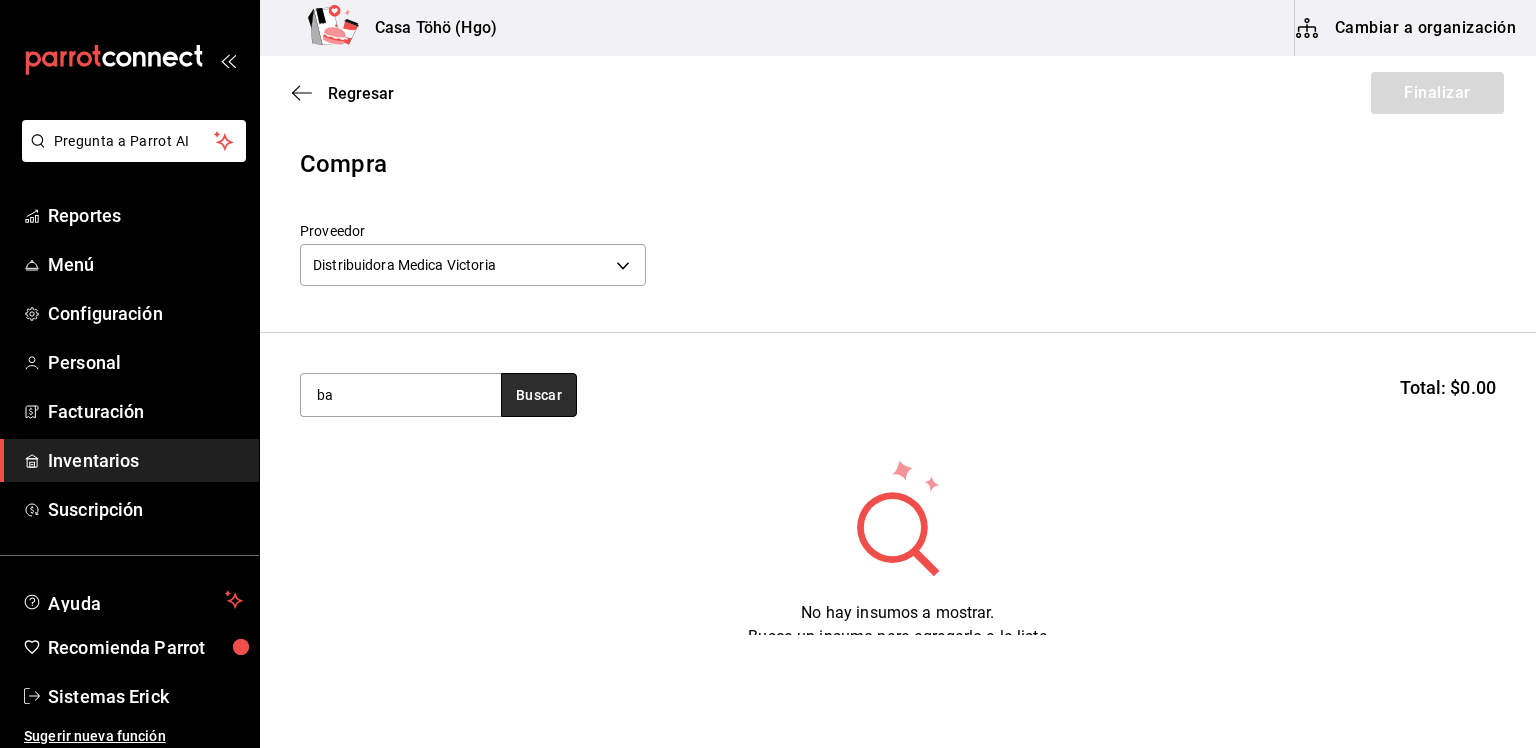 click on "Buscar" at bounding box center [539, 395] 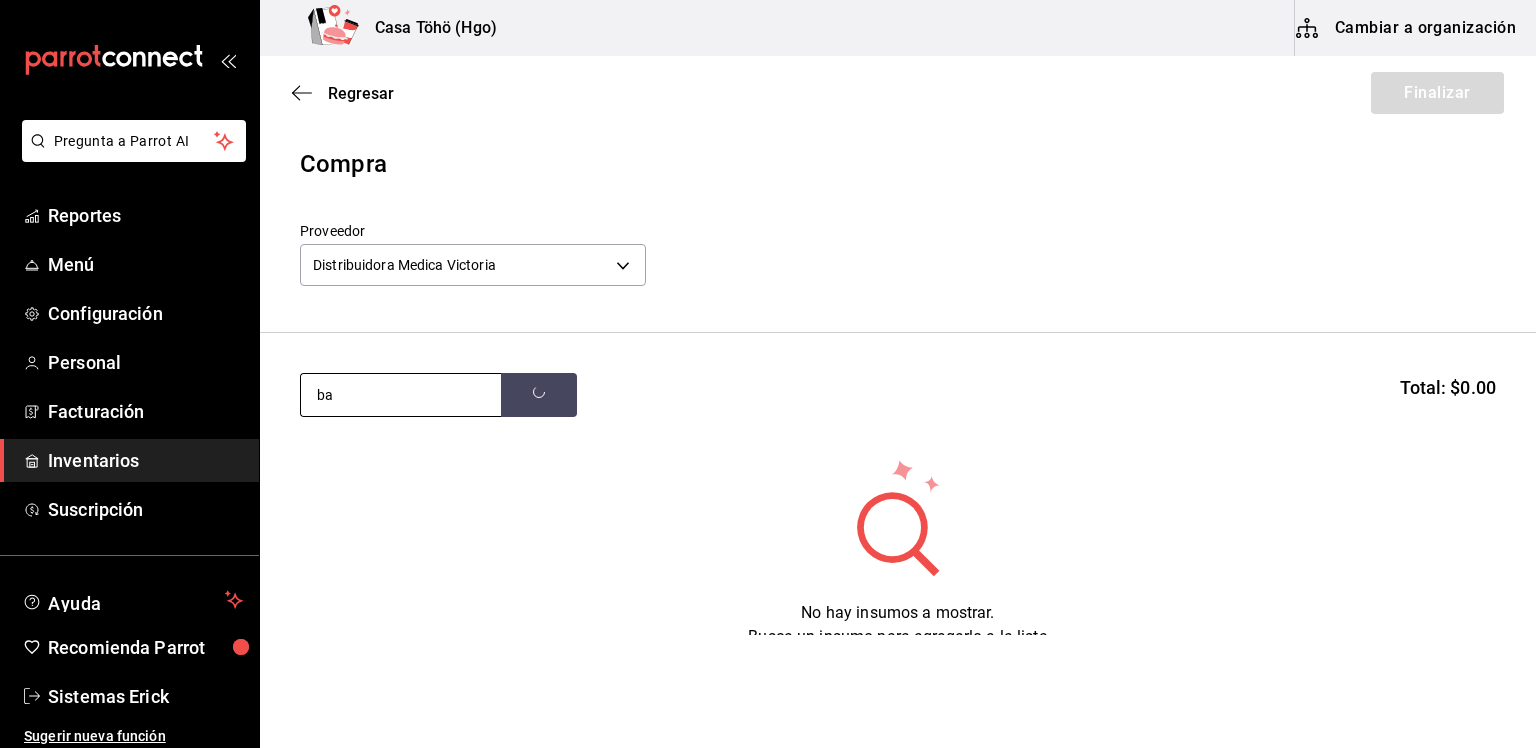 click on "ba" at bounding box center [401, 395] 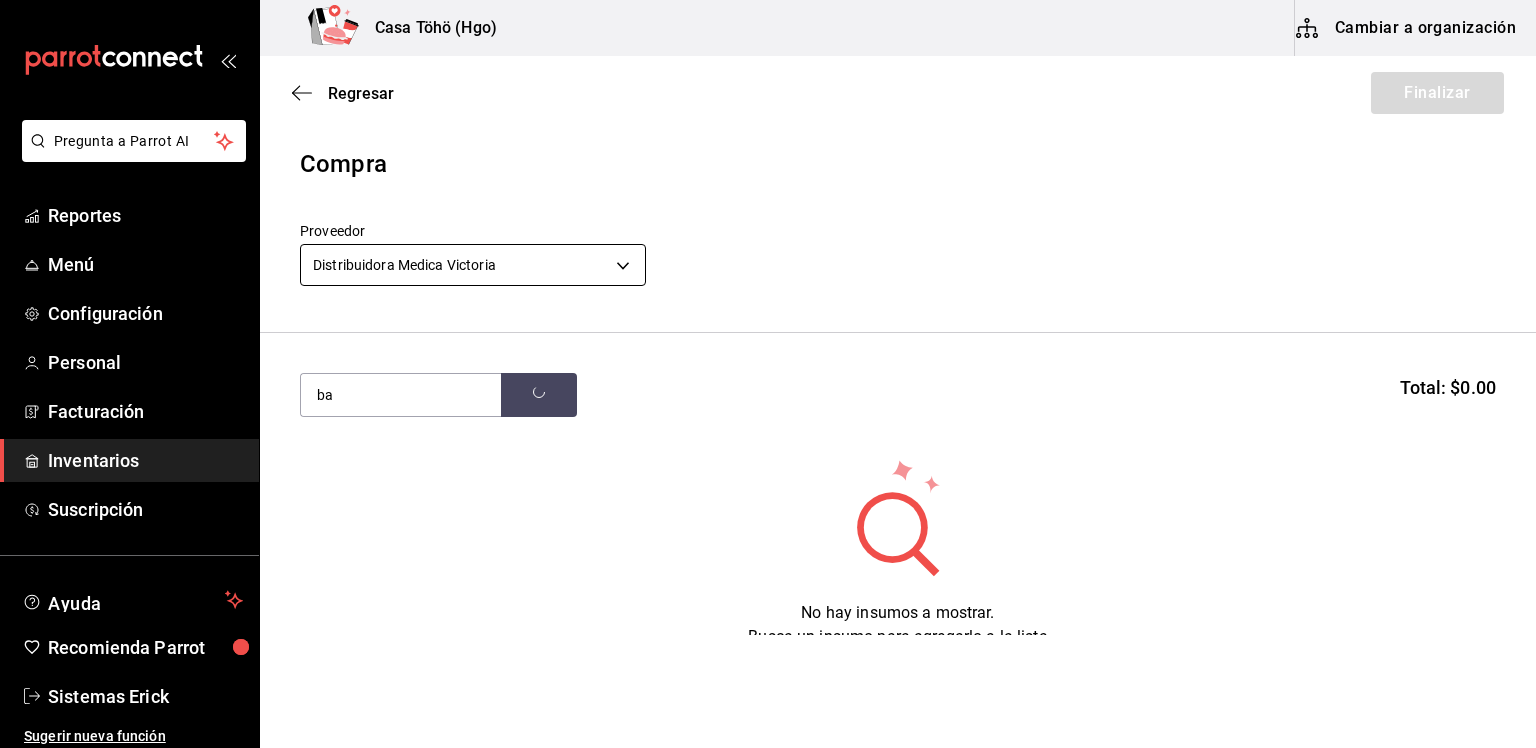 drag, startPoint x: 466, startPoint y: 398, endPoint x: 543, endPoint y: 283, distance: 138.39798 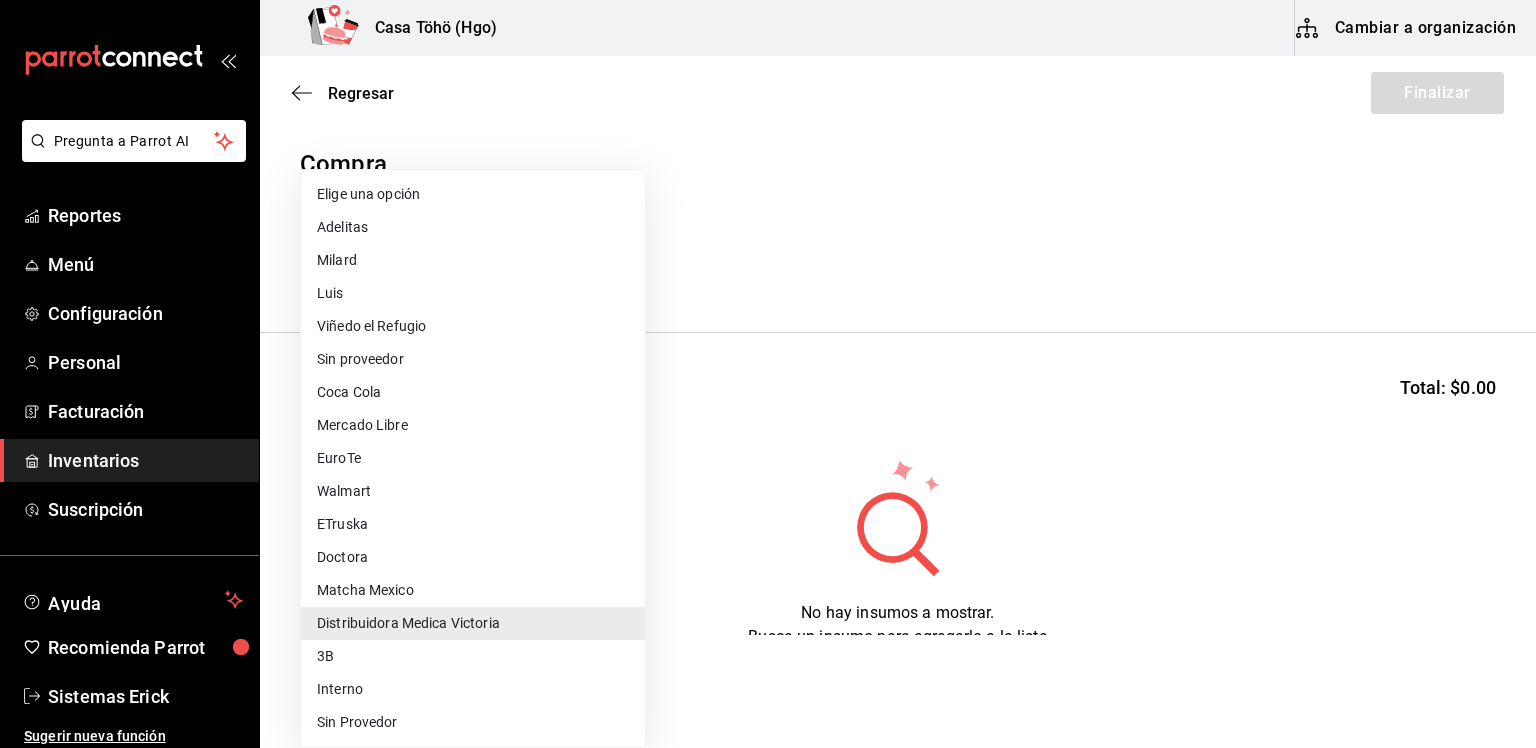 click on "Pregunta a Parrot AI Reportes   Menú   Configuración   Personal   Facturación   Inventarios   Suscripción   Ayuda Recomienda Parrot   Sistemas [PERSON]   Sugerir nueva función   Casa Töhö (Hgo) Cambiar a organización Regresar Finalizar Compra Proveedor Distribuidora Medica Victoria [UUID] [PII] Buscar Total: $0.00 No hay insumos a mostrar. Busca un insumo para agregarlo a la lista GANA 1 MES GRATIS EN TU SUSCRIPCIÓN AQUÍ ¿Recuerdas cómo empezó tu restaurante?
Hoy puedes ayudar a un colega a tener el mismo cambio que tú viviste.
Recomienda Parrot directamente desde tu Portal Administrador.
Es fácil y rápido.
🎁 Por cada restaurante que se una, ganas 1 mes gratis. Ver video tutorial Ir a video Pregunta a Parrot AI Reportes   Menú   Configuración   Personal   Facturación   Inventarios   Suscripción   Ayuda Recomienda Parrot   Sistemas [PERSON]   Sugerir nueva función   Editar Eliminar Visitar centro de ayuda ([PHONE]) [EMAIL] ([PHONE]) [PII]" at bounding box center (768, 317) 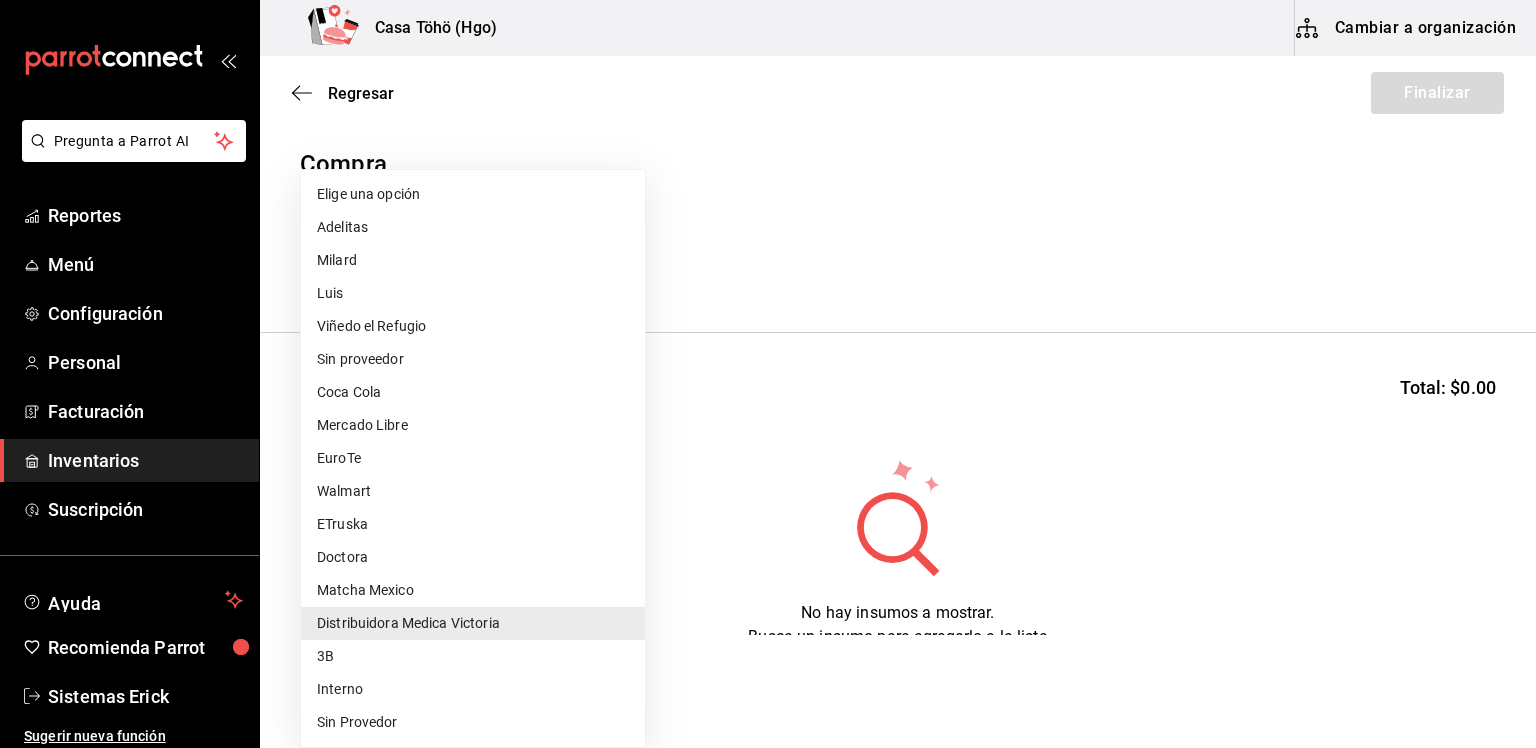 click on "Adelitas" at bounding box center [473, 227] 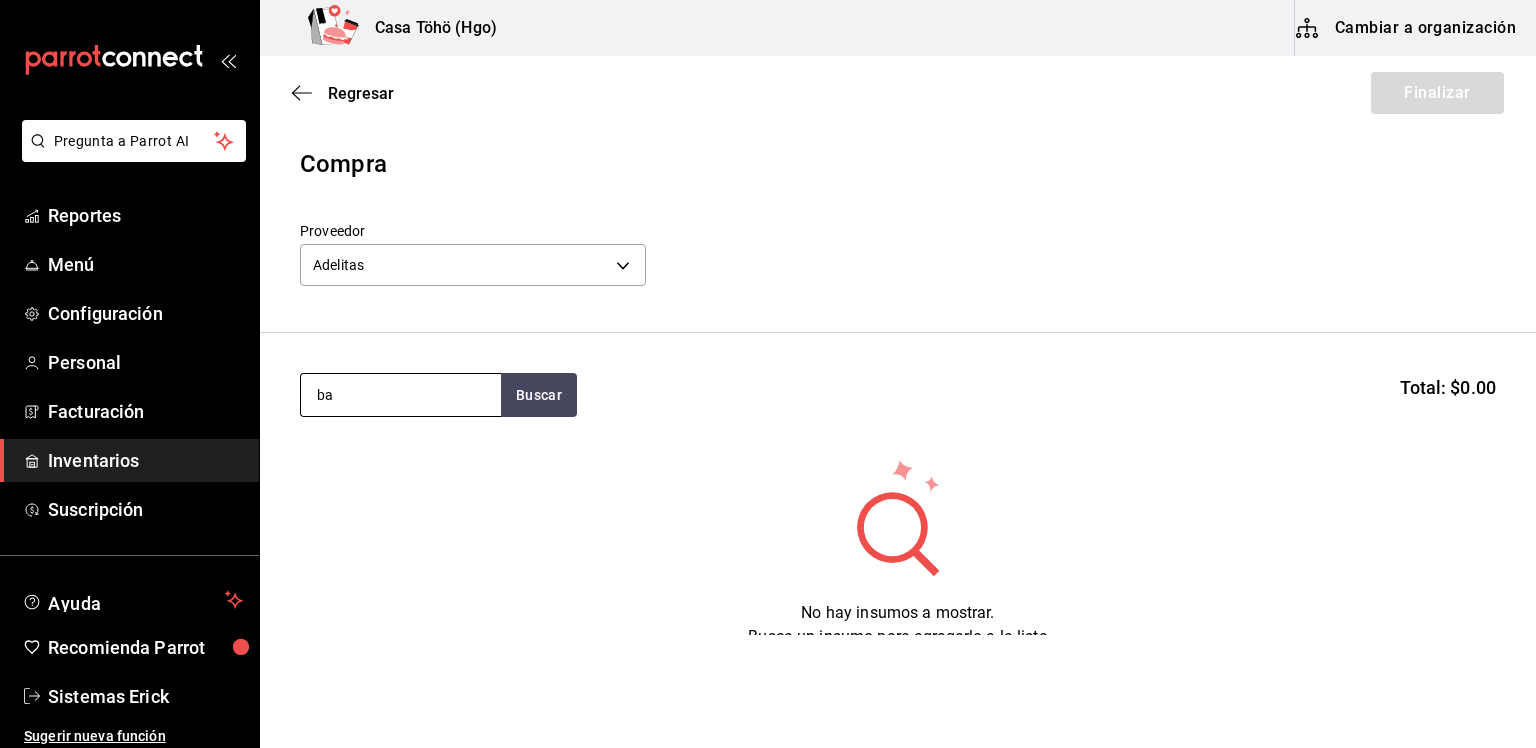 click on "ba" at bounding box center [401, 395] 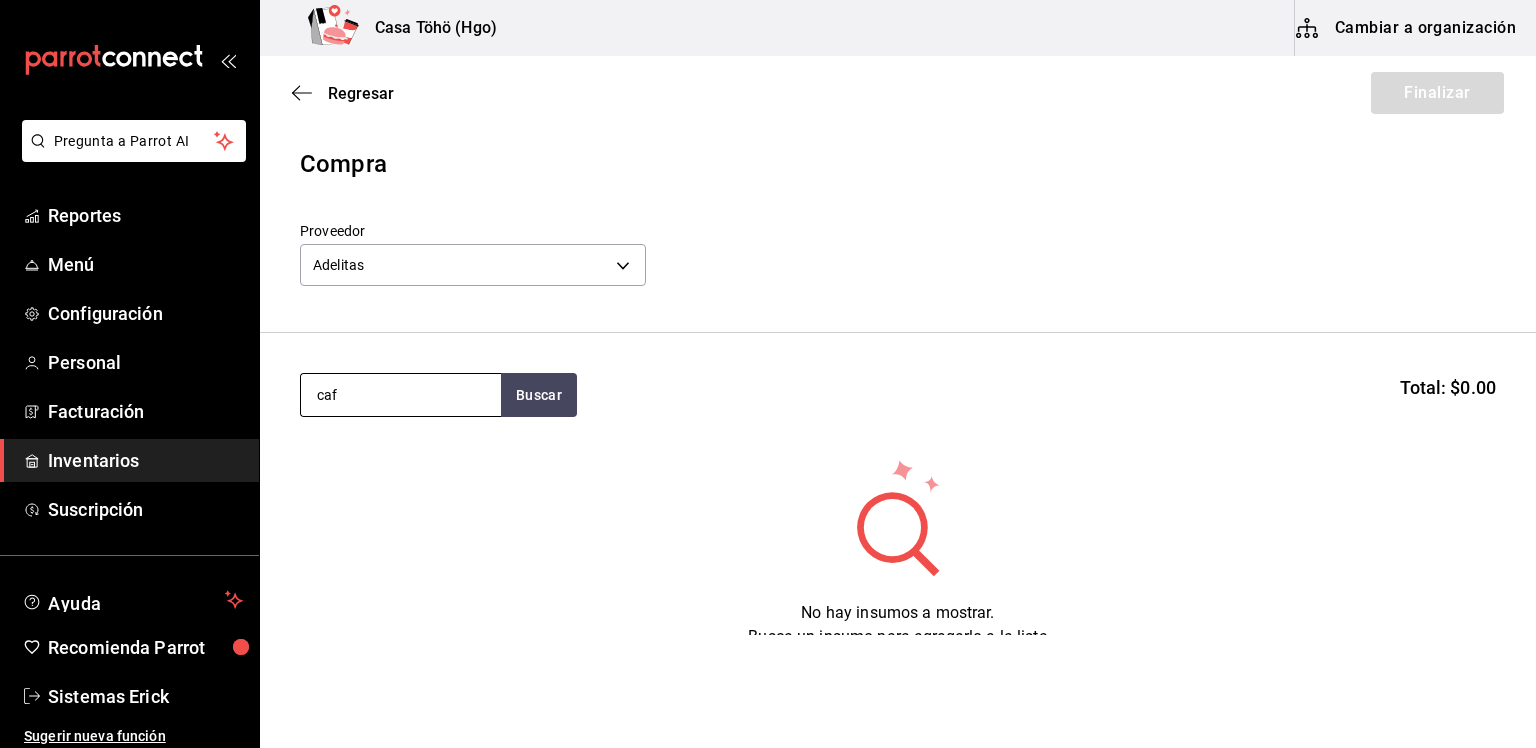 type on "caf" 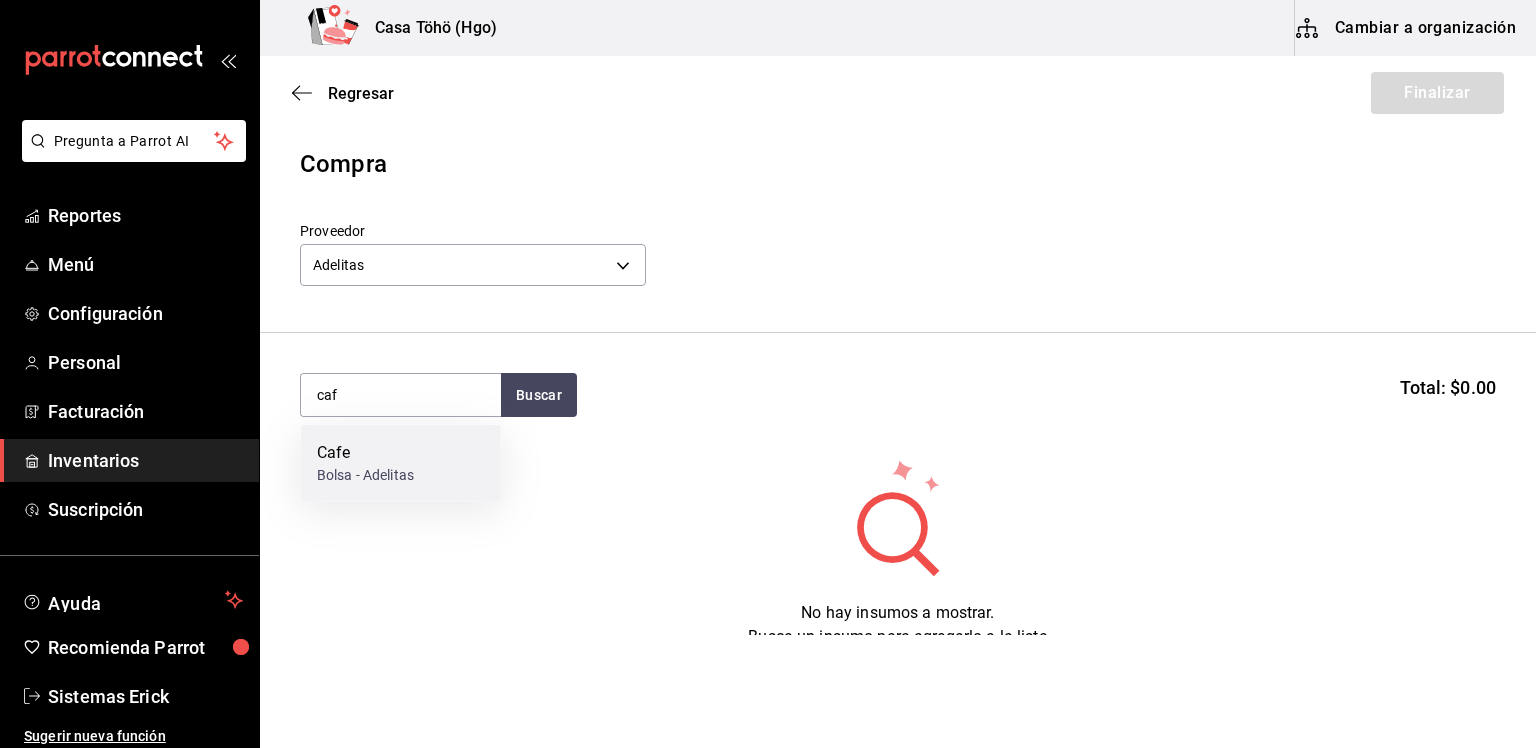 click on "Cafe Bolsa - Adelitas" at bounding box center (401, 463) 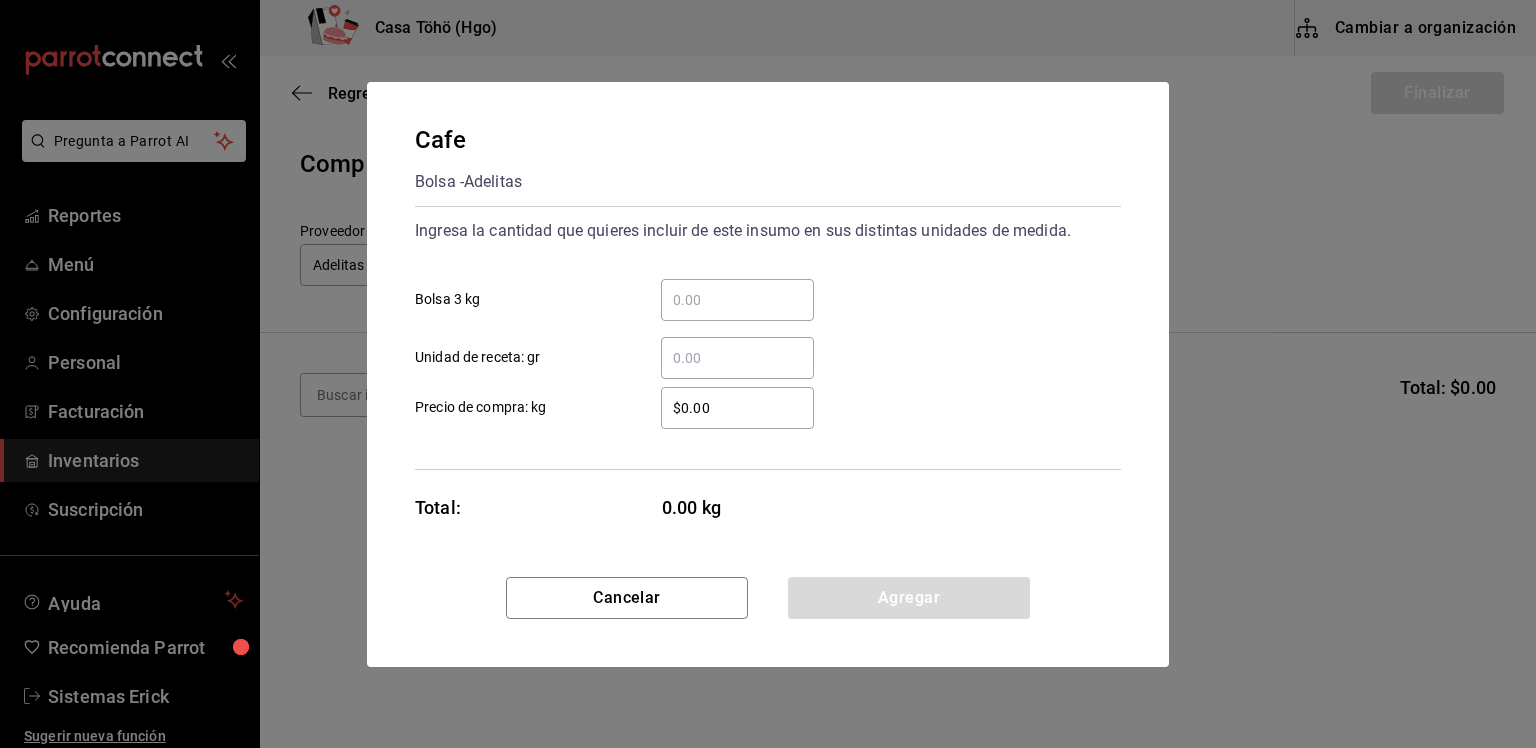 click on "​ Bolsa 3 kg" at bounding box center [737, 300] 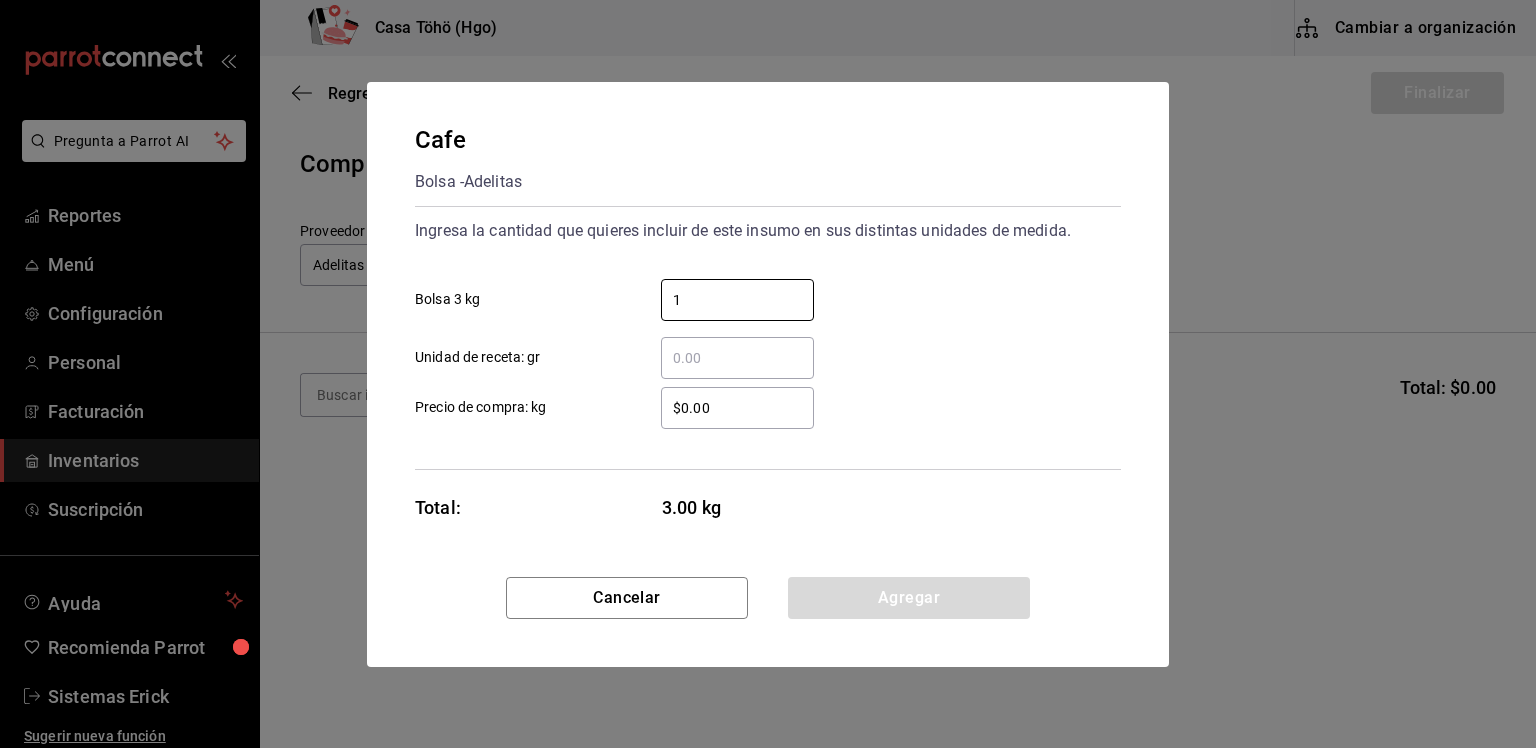 type on "1" 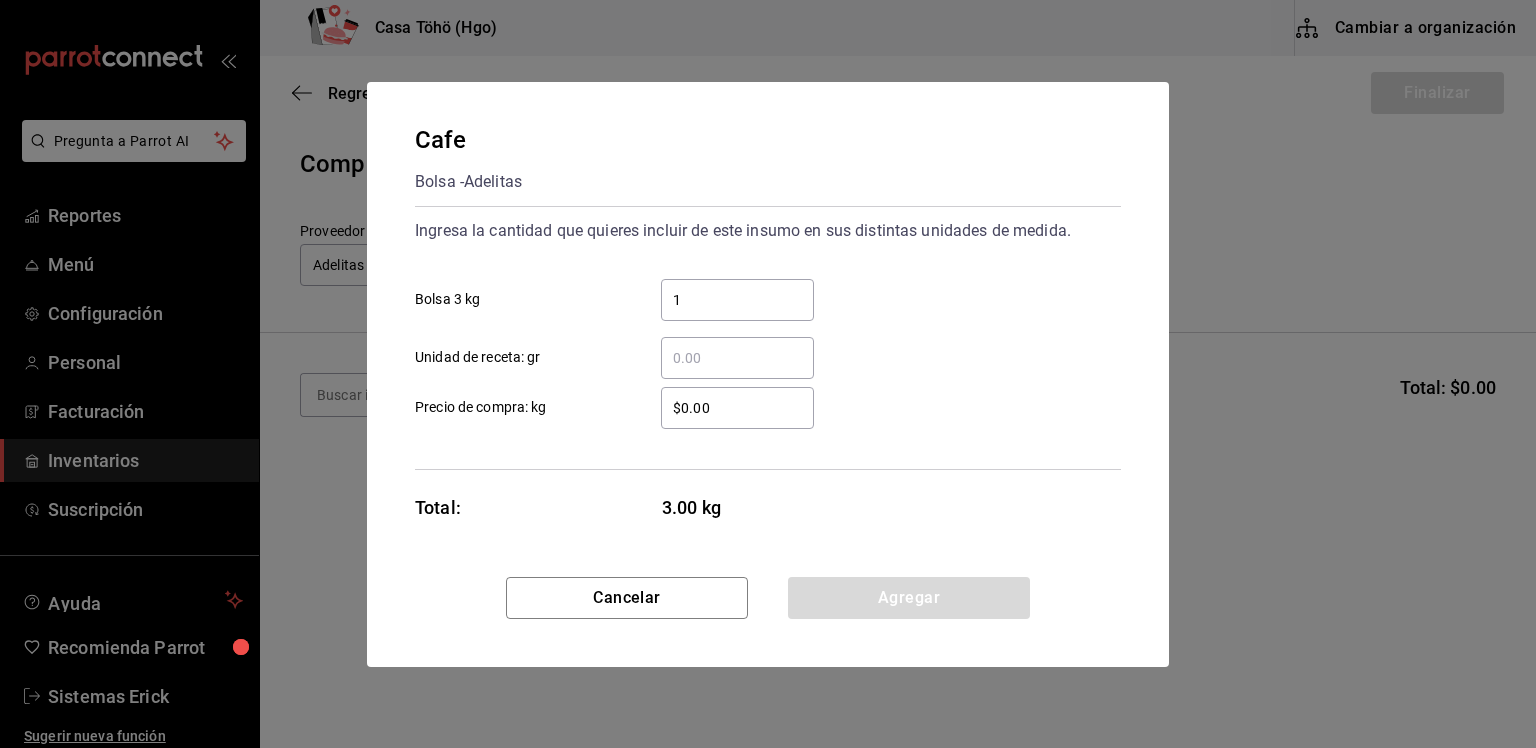 click on "Cafe   Bolsa -  Adelitas Ingresa la cantidad que quieres incluir de este insumo en sus distintas unidades de medida. 1 ​ Bolsa 3 kg ​ Unidad de receta: gr $0.00 ​ Precio de compra: kg Total: 3.00 kg" at bounding box center [768, 329] 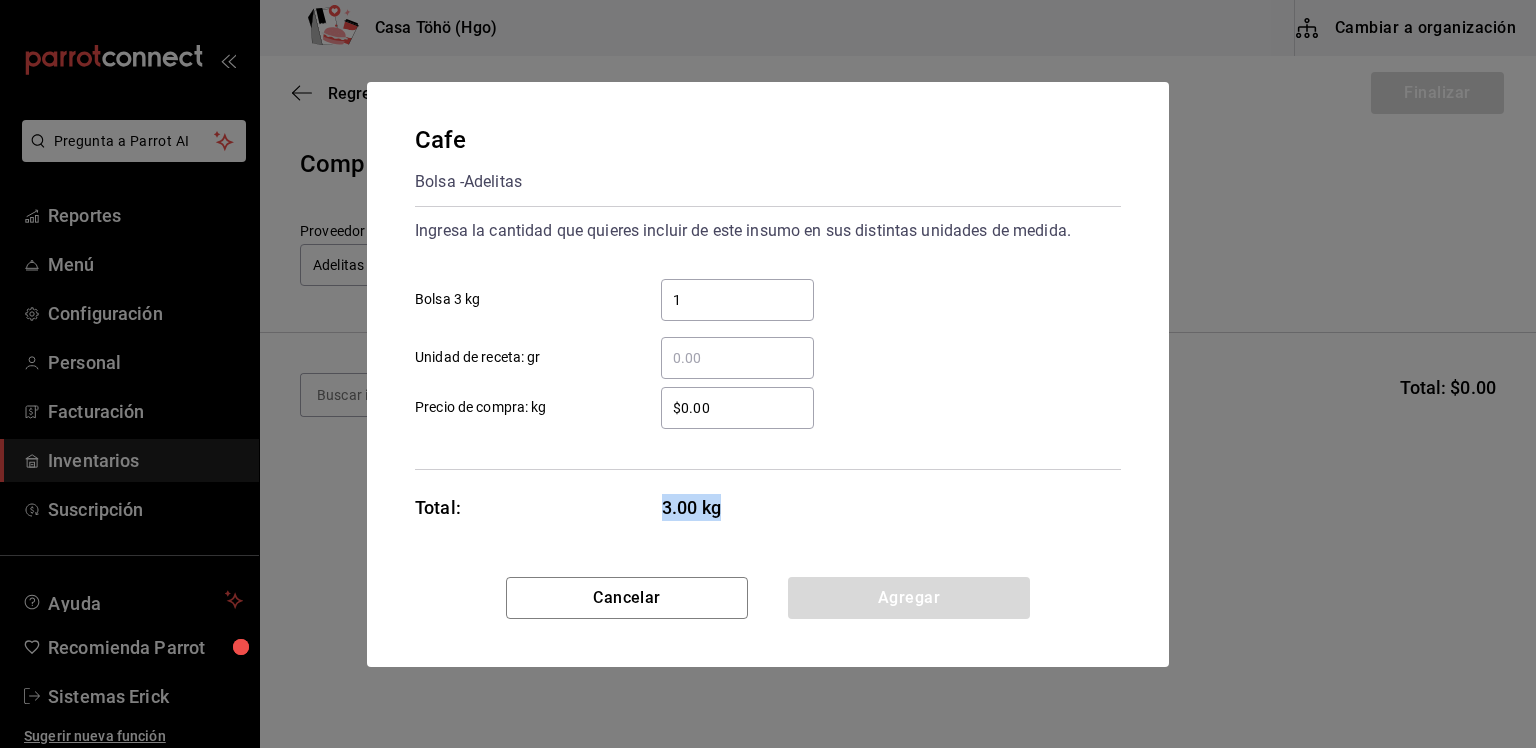 drag, startPoint x: 640, startPoint y: 533, endPoint x: 761, endPoint y: 527, distance: 121.14867 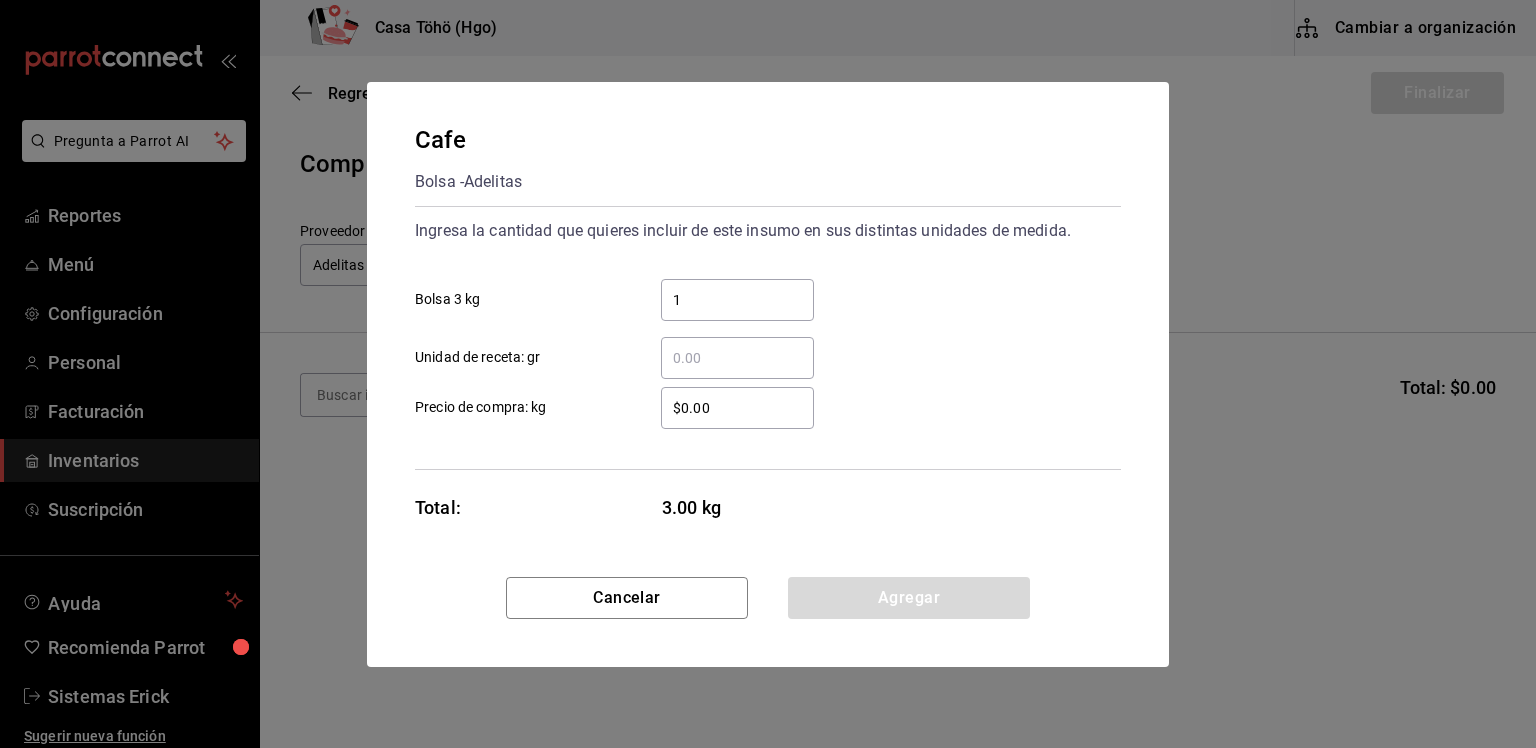 click on "$0.00" at bounding box center (737, 408) 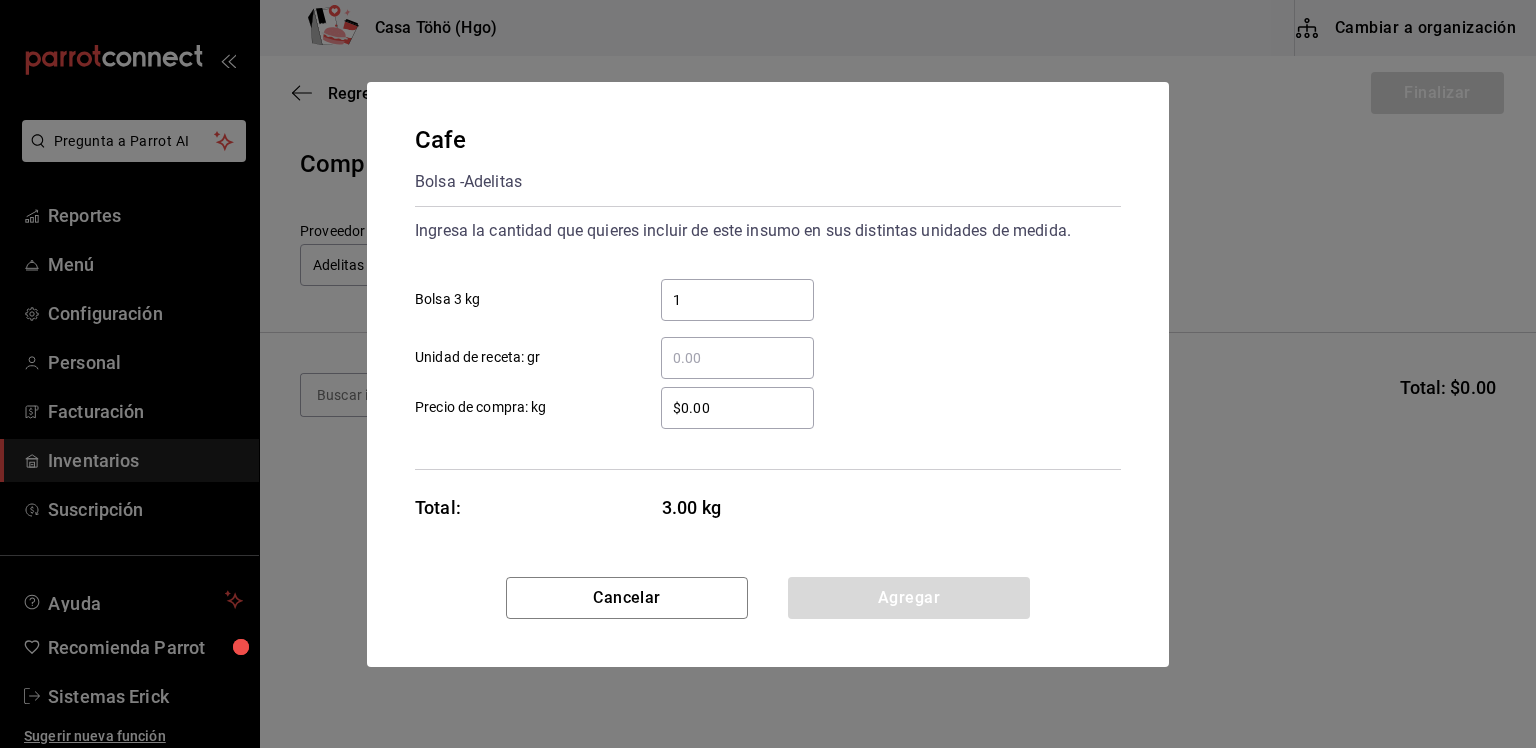 click on "​ Unidad de receta: gr" at bounding box center (737, 358) 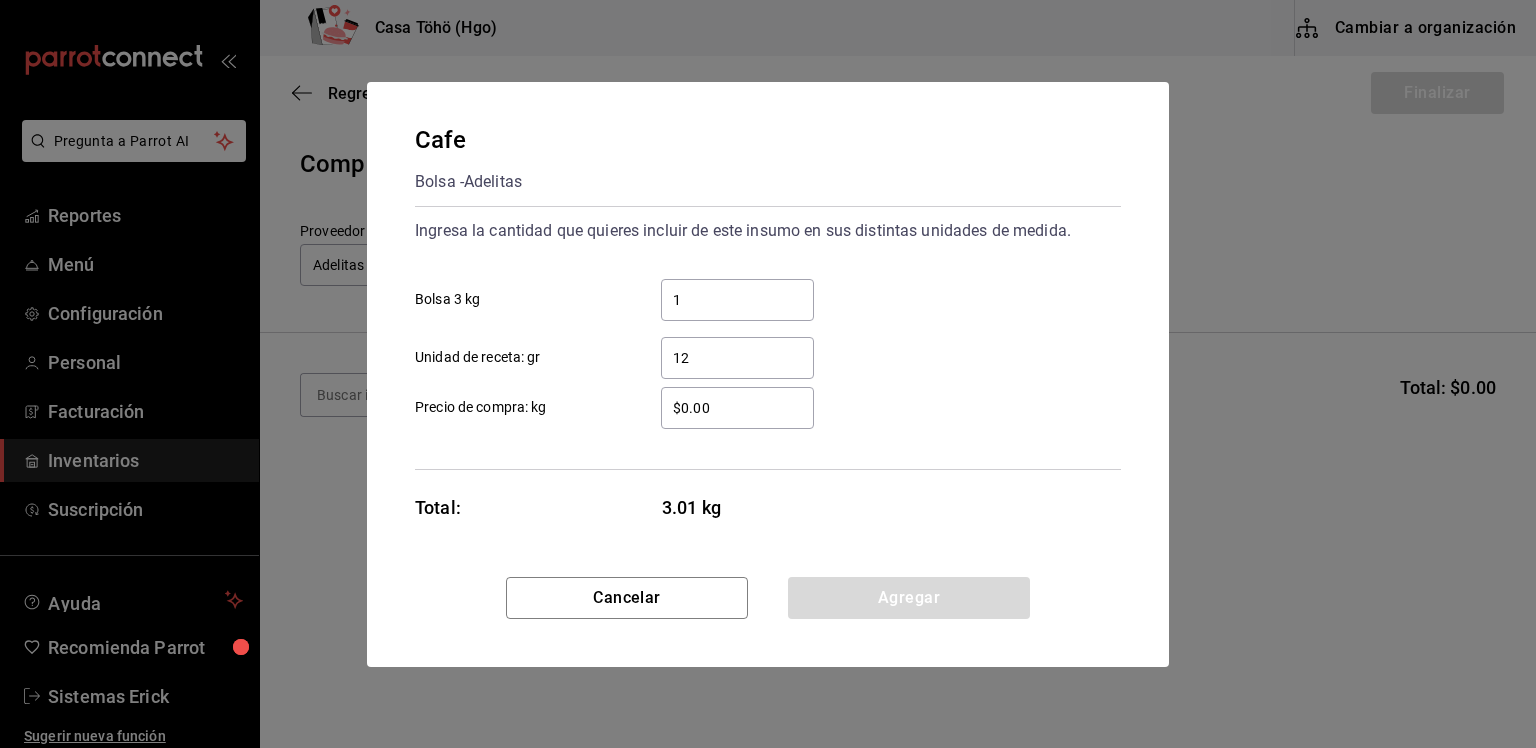 type on "1" 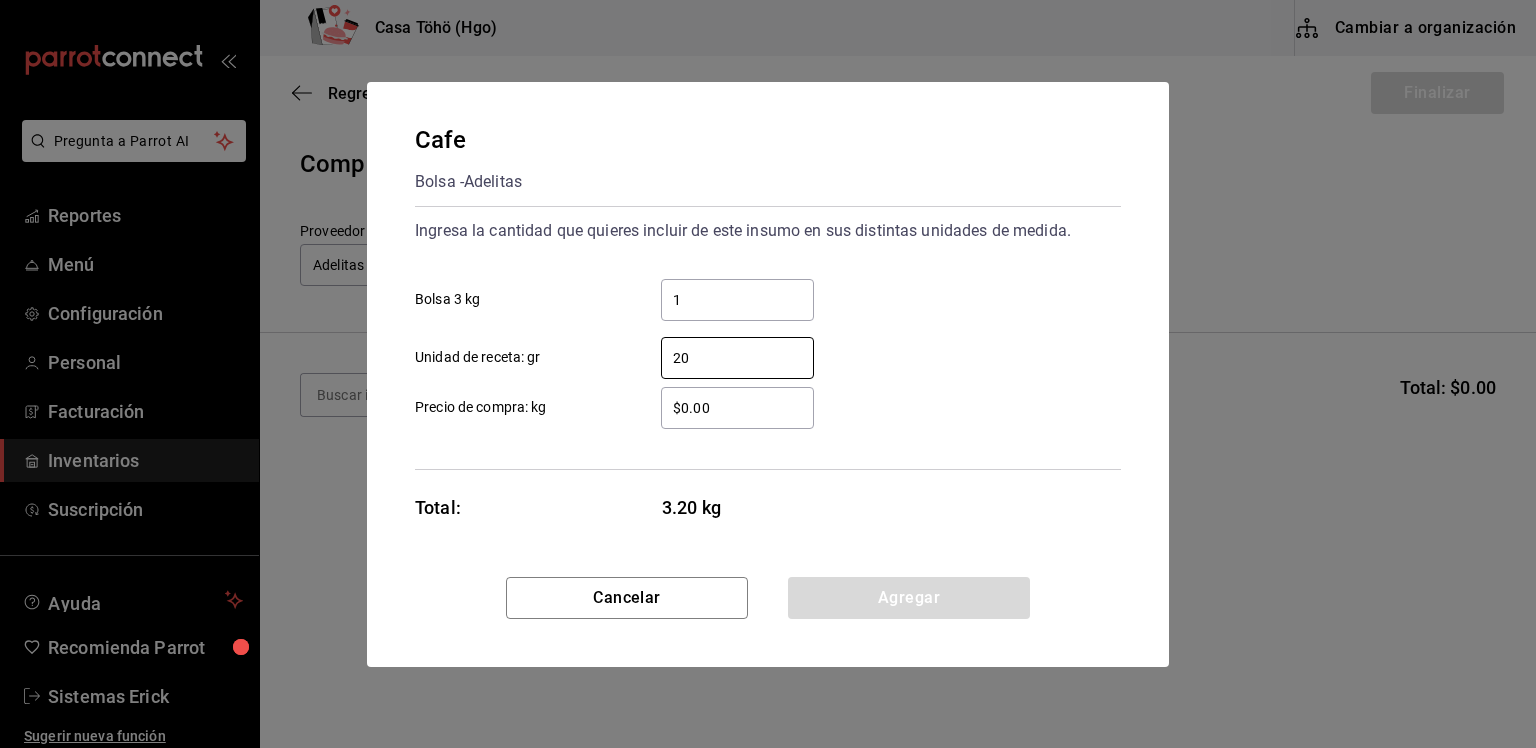 type on "2" 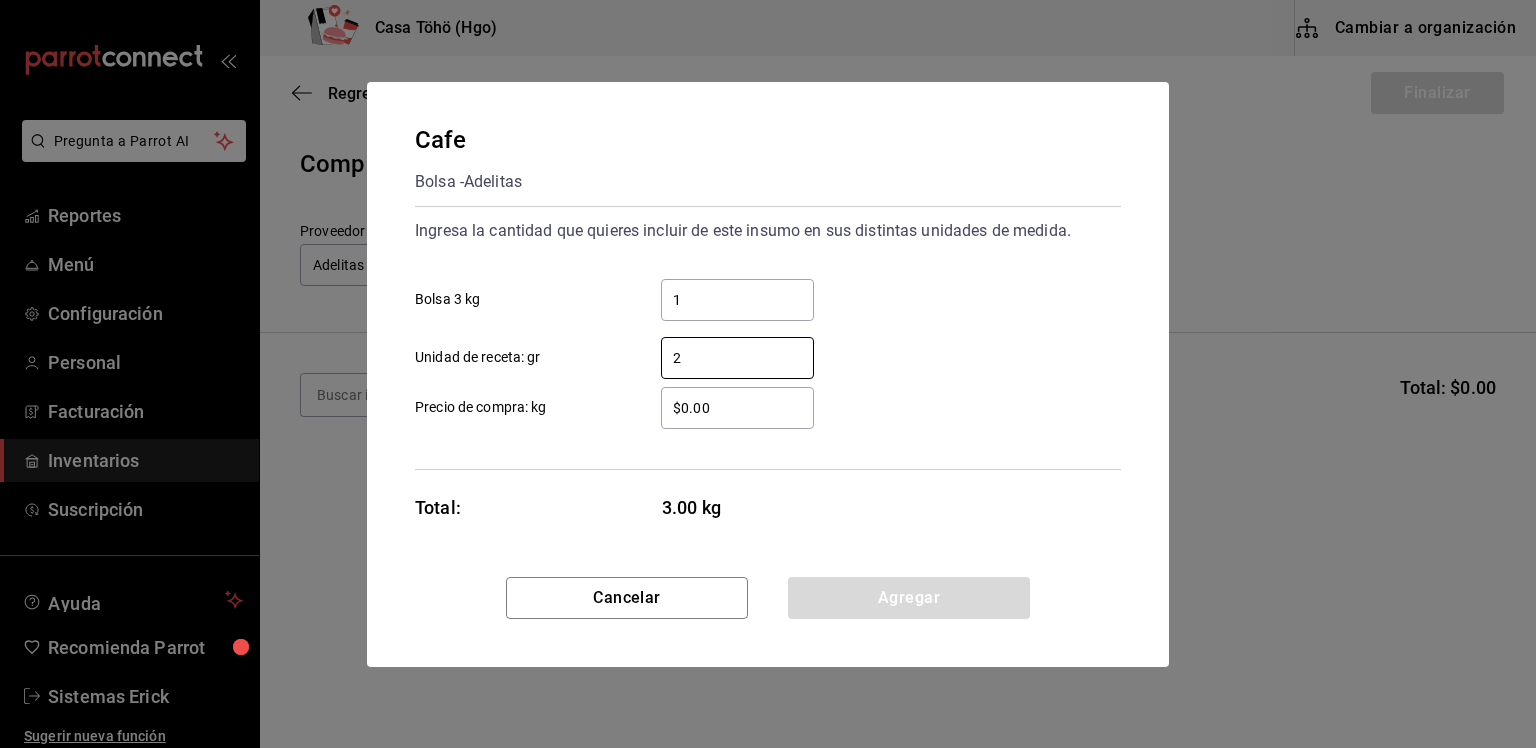 type 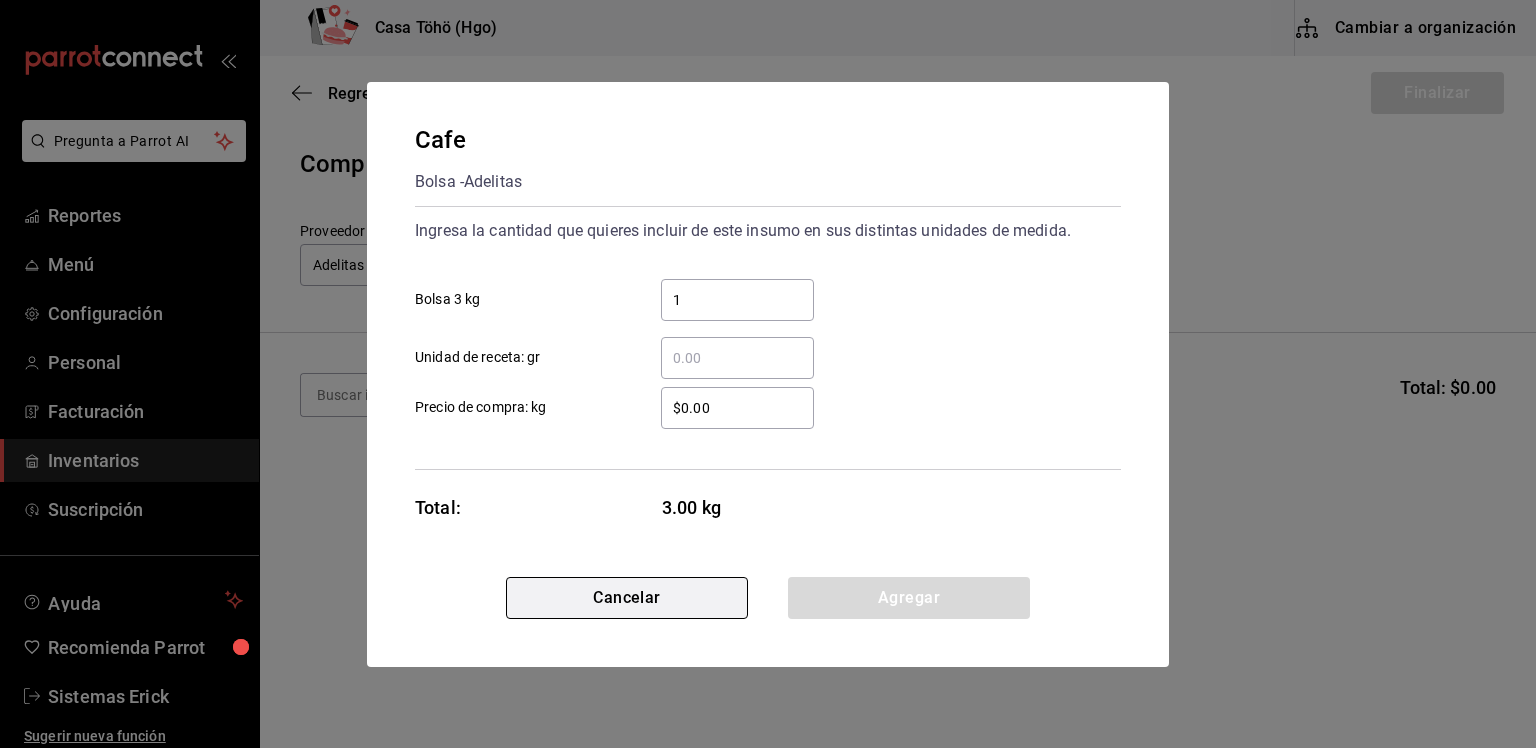 click on "Cancelar" at bounding box center (627, 598) 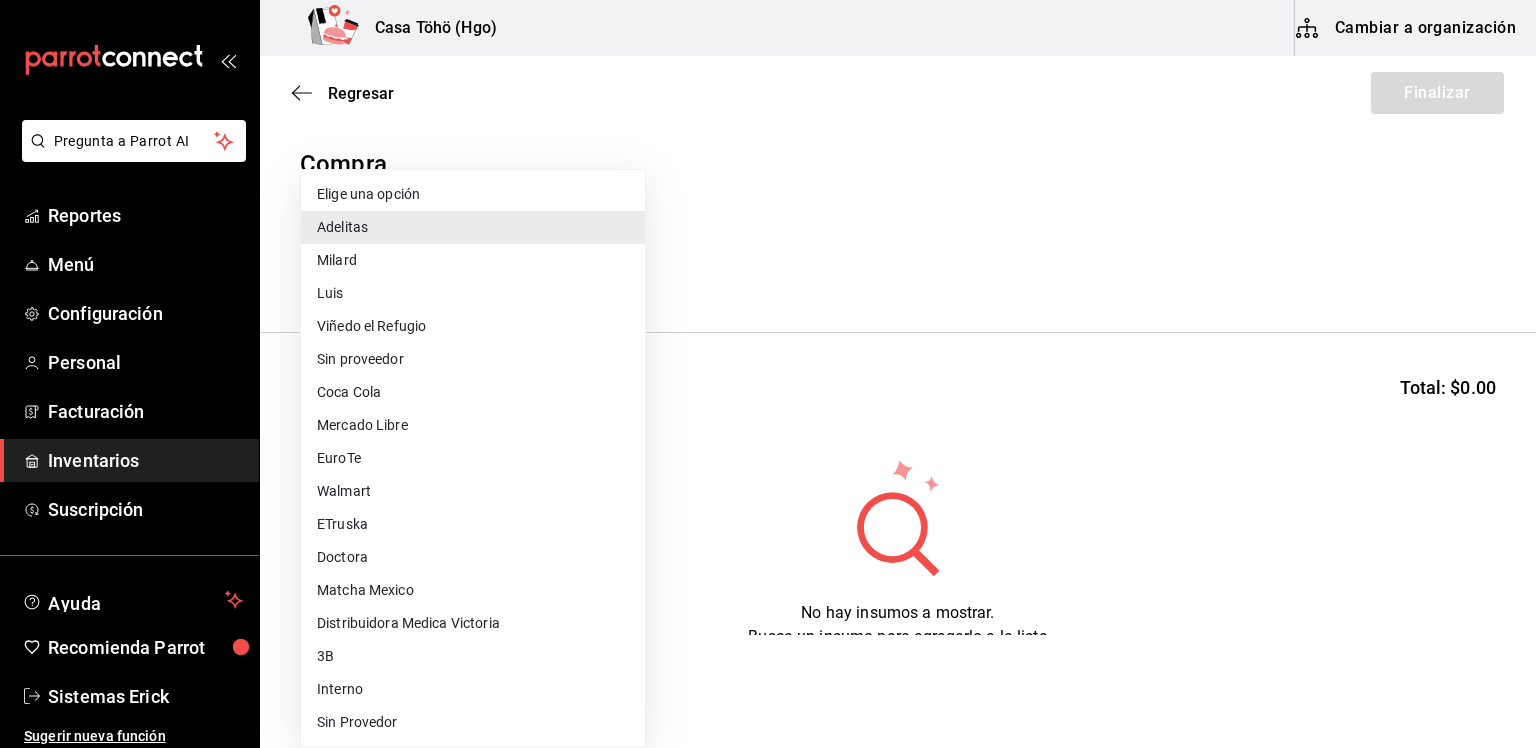 click on "Pregunta a Parrot AI Reportes   Menú   Configuración   Personal   Facturación   Inventarios   Suscripción   Ayuda Recomienda Parrot   Sistemas [PERSON]   Sugerir nueva función   Casa Töhö (Hgo) Cambiar a organización Regresar Finalizar Compra Proveedor Adelitas [UUID] Buscar Total: $0.00 No hay insumos a mostrar. Busca un insumo para agregarlo a la lista GANA 1 MES GRATIS EN TU SUSCRIPCIÓN AQUÍ ¿Recuerdas cómo empezó tu restaurante?
Hoy puedes ayudar a un colega a tener el mismo cambio que tú viviste.
Recomienda Parrot directamente desde tu Portal Administrador.
Es fácil y rápido.
🎁 Por cada restaurante que se una, ganas 1 mes gratis. Ver video tutorial Ir a video Pregunta a Parrot AI Reportes   Menú   Configuración   Personal   Facturación   Inventarios   Suscripción   Ayuda Recomienda Parrot   Sistemas [PERSON]   Sugerir nueva función   Editar Eliminar Visitar centro de ayuda ([PHONE]) [EMAIL] Visitar centro de ayuda ([PHONE]) [PII]" at bounding box center [768, 317] 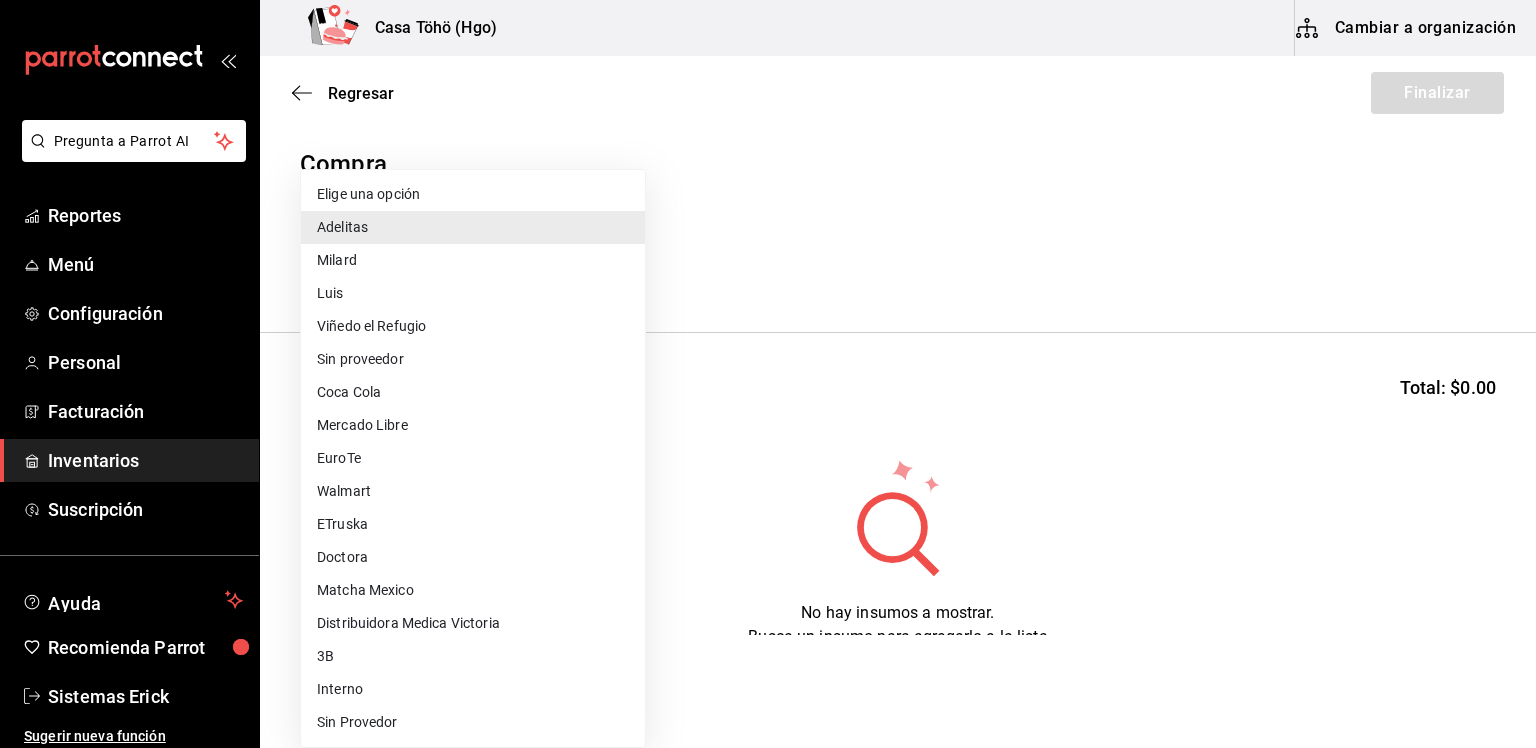type 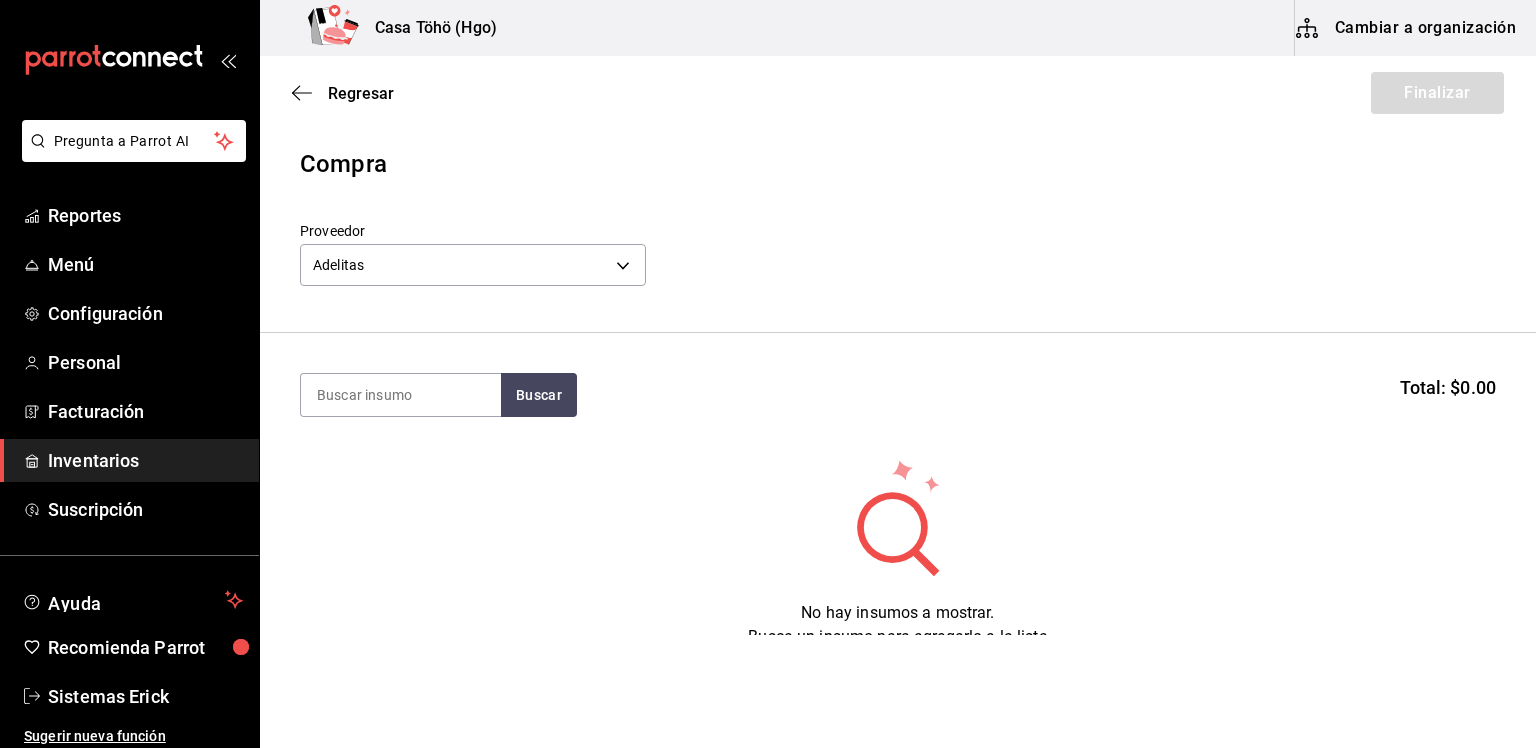 click on "Regresar Finalizar" at bounding box center [898, 93] 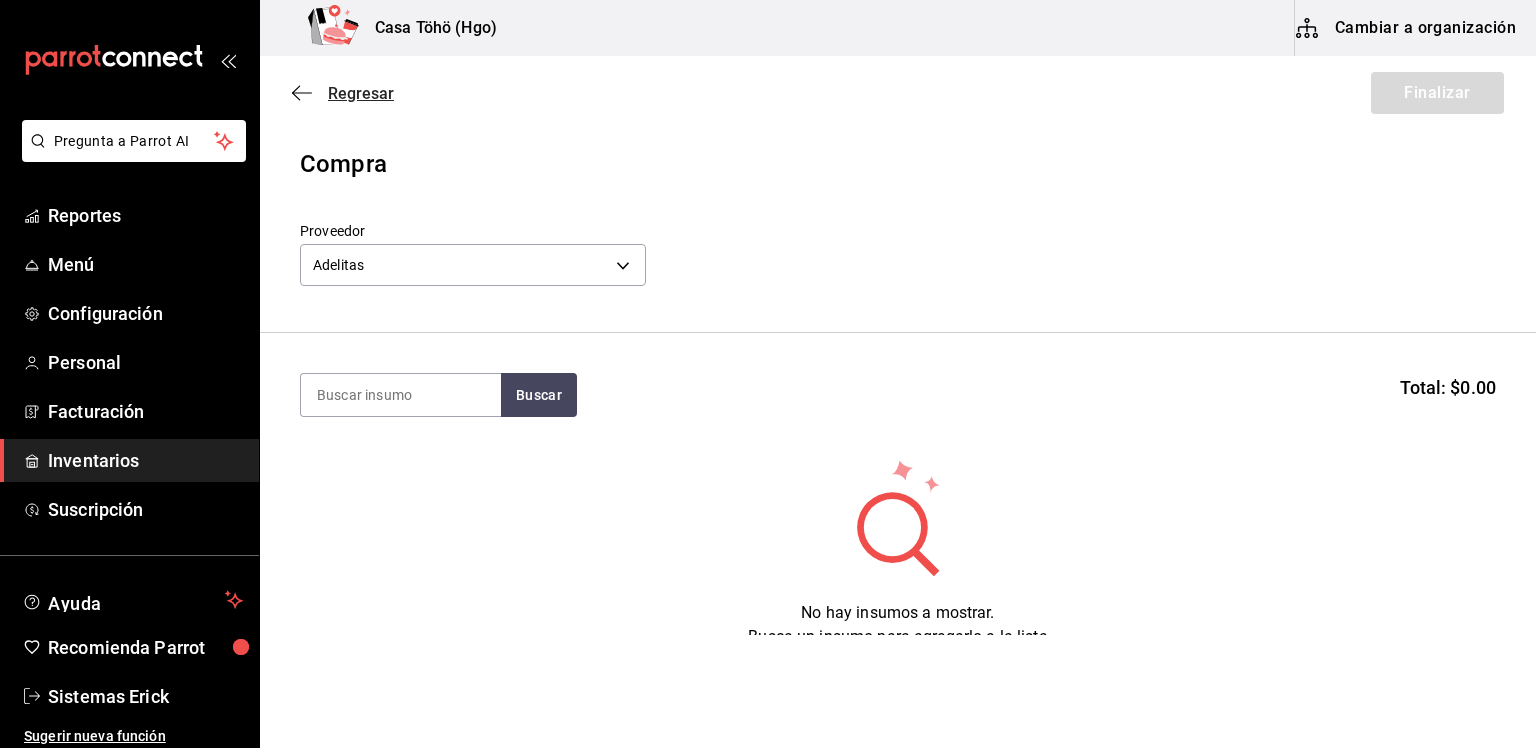 click 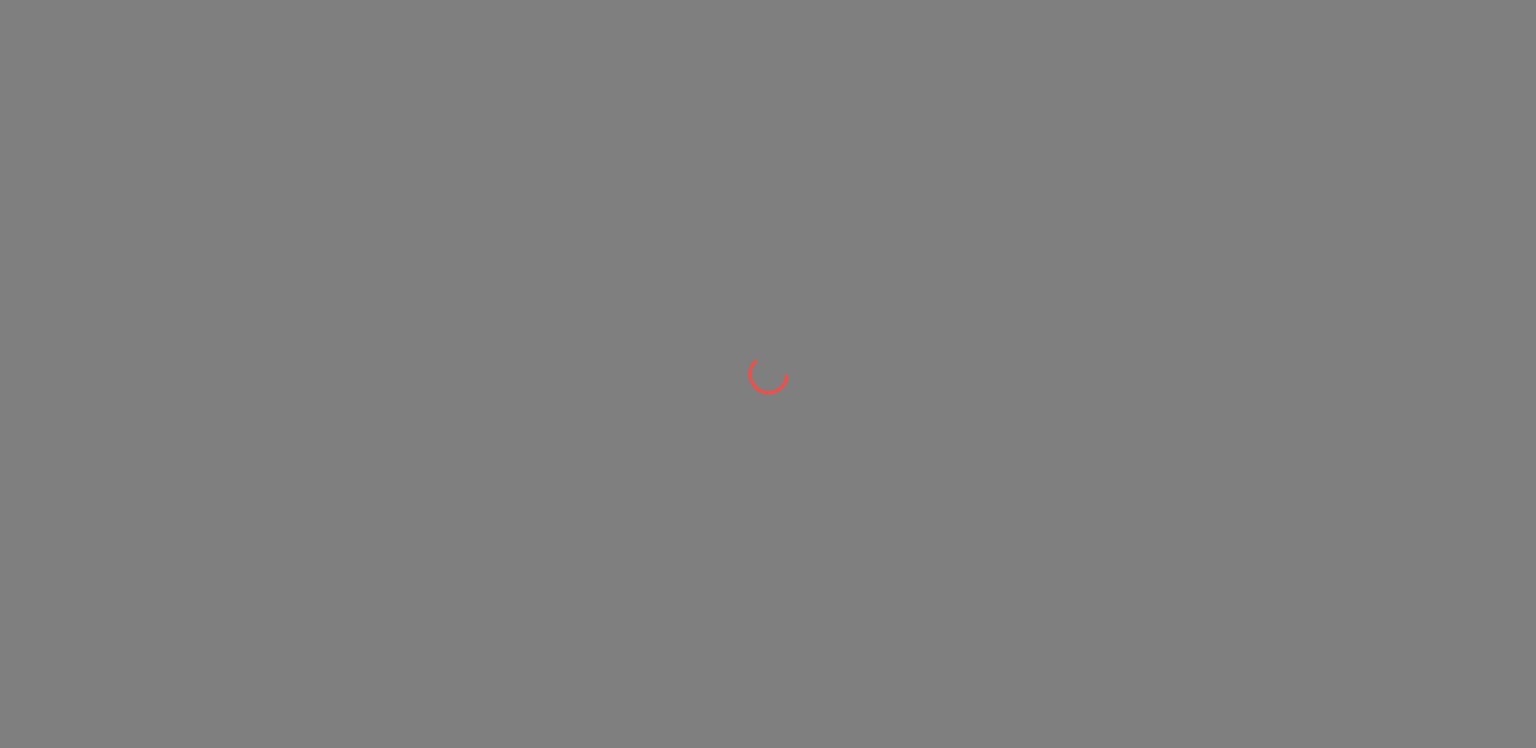 scroll, scrollTop: 0, scrollLeft: 0, axis: both 